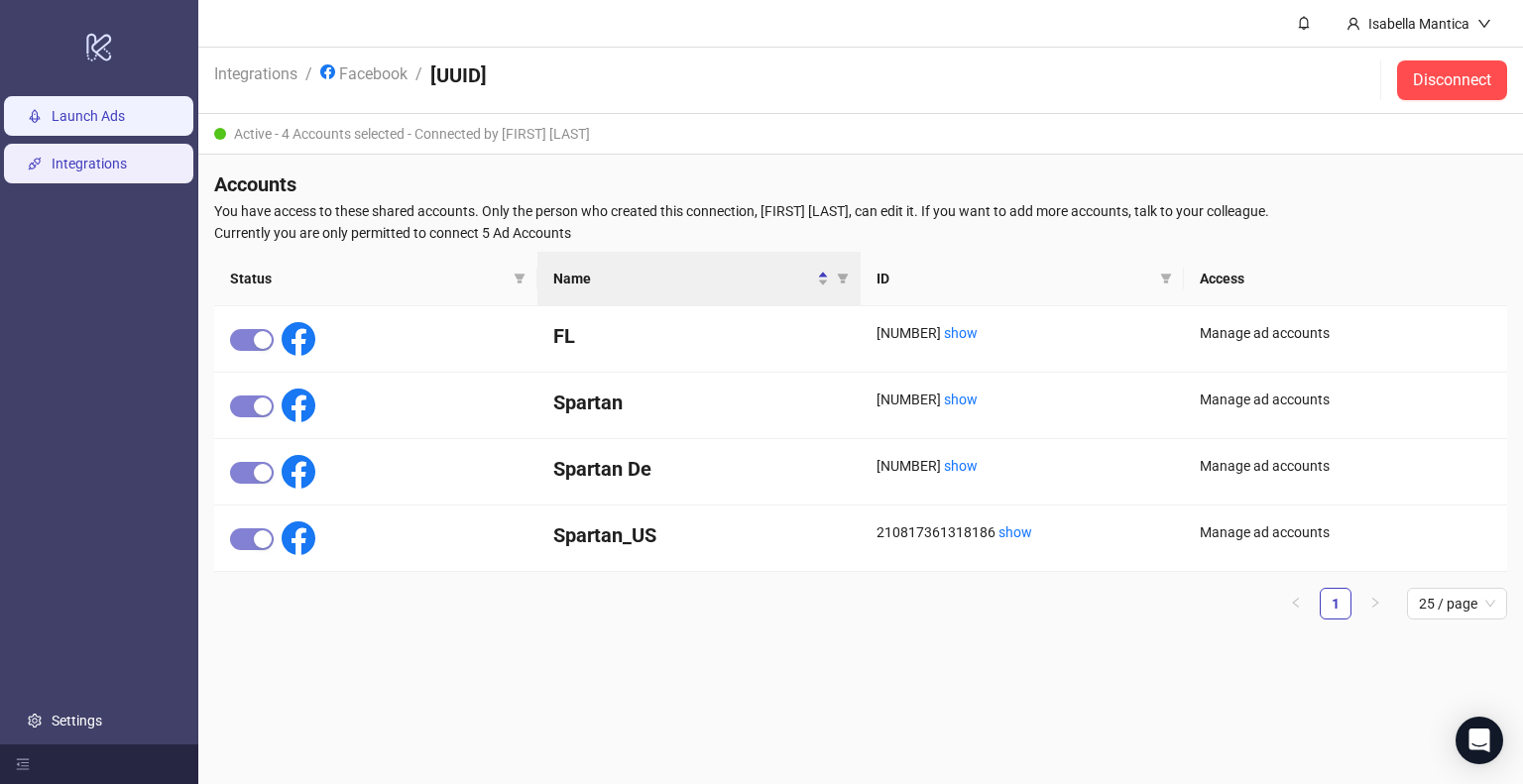 scroll, scrollTop: 0, scrollLeft: 0, axis: both 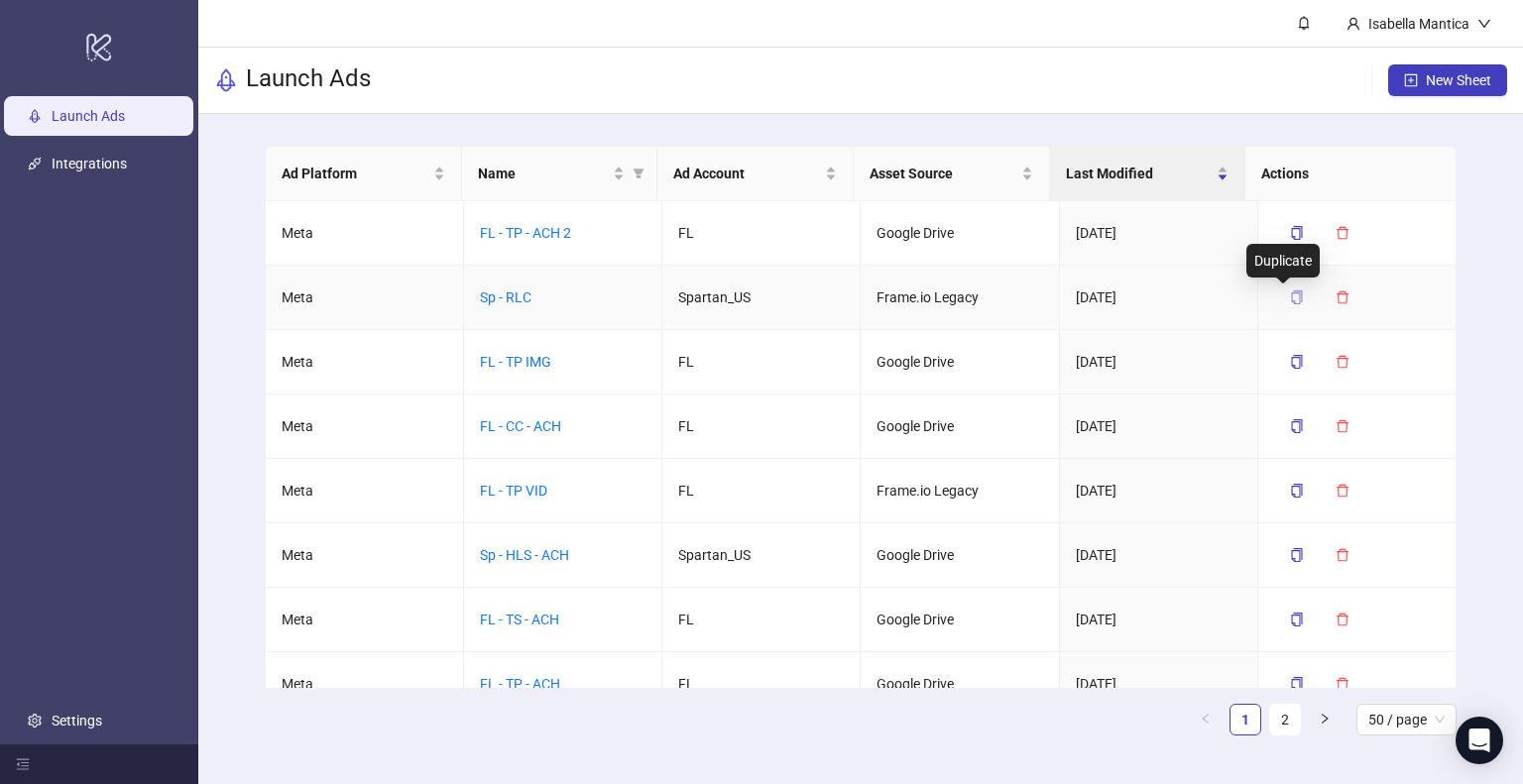 click at bounding box center (1297, 297) 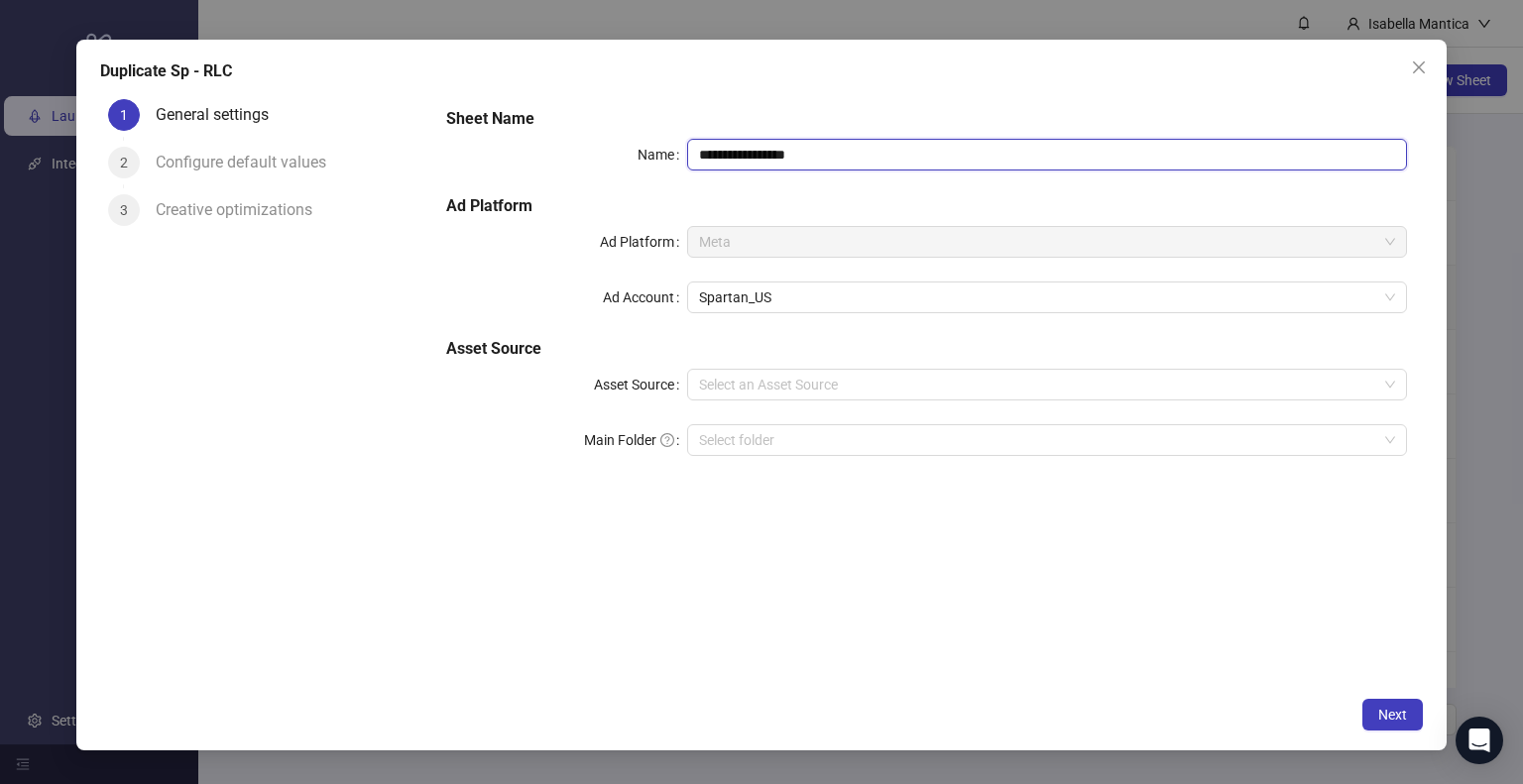 drag, startPoint x: 726, startPoint y: 158, endPoint x: 942, endPoint y: 172, distance: 216.45323 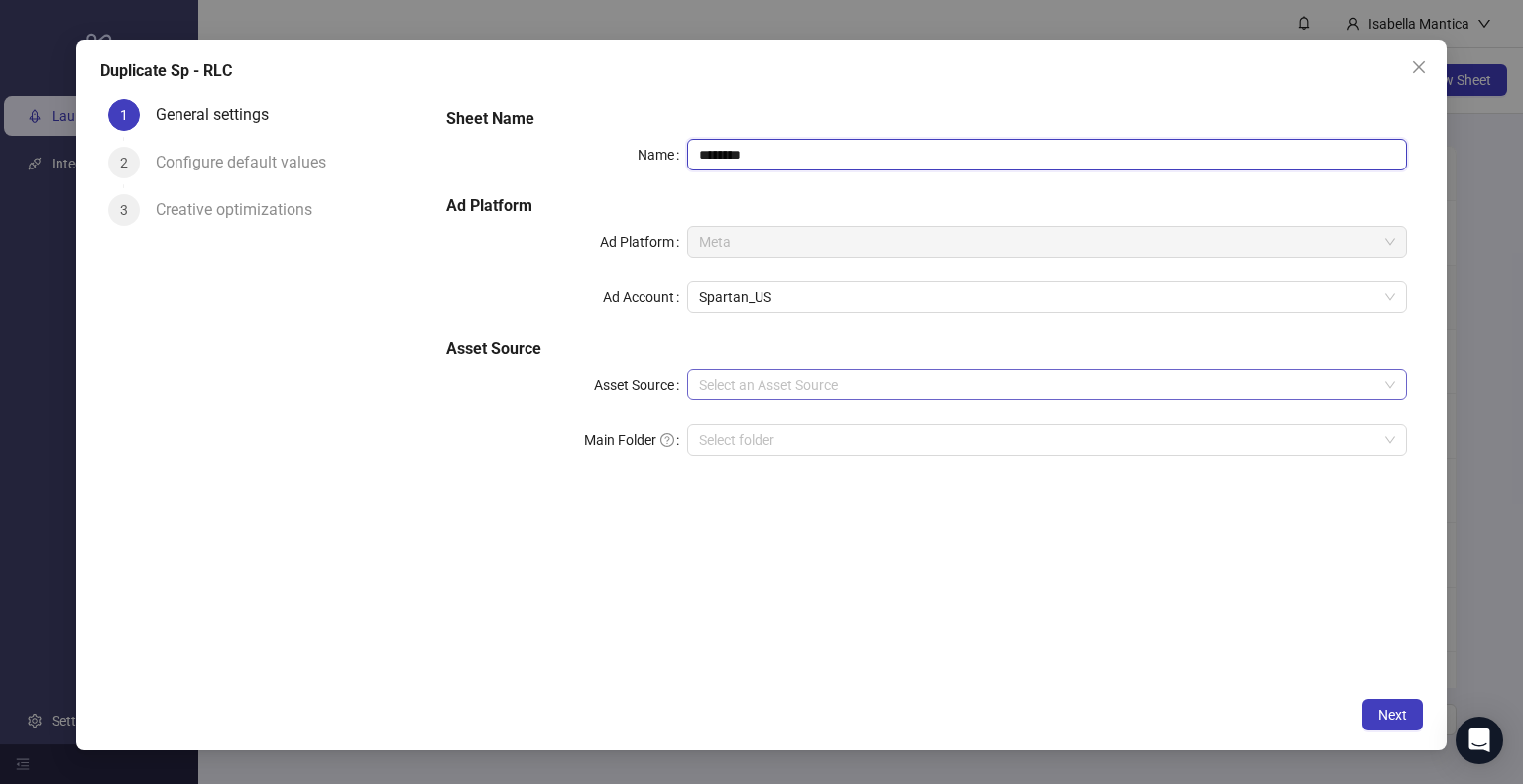 type on "********" 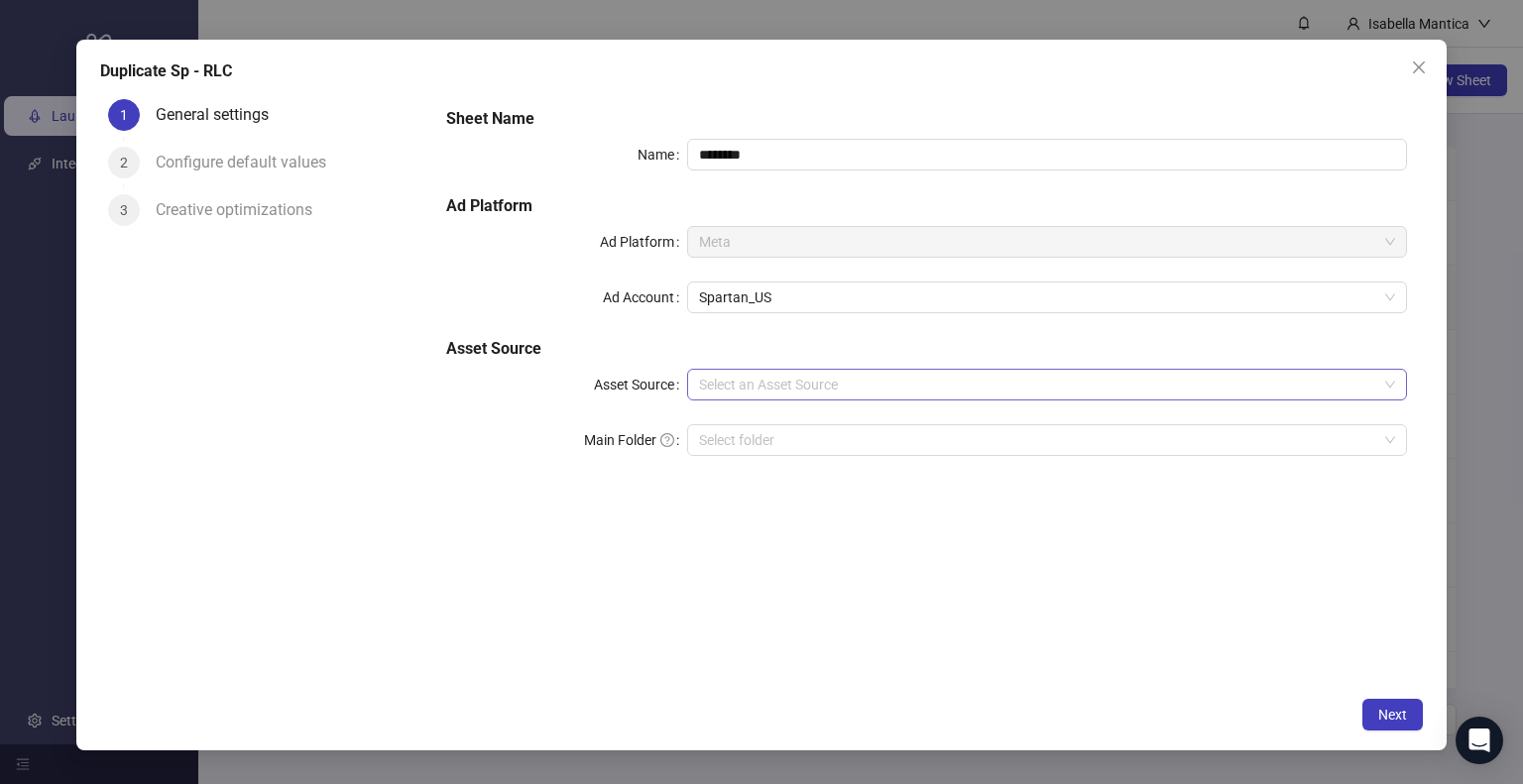 click on "Asset Source" at bounding box center [1038, 385] 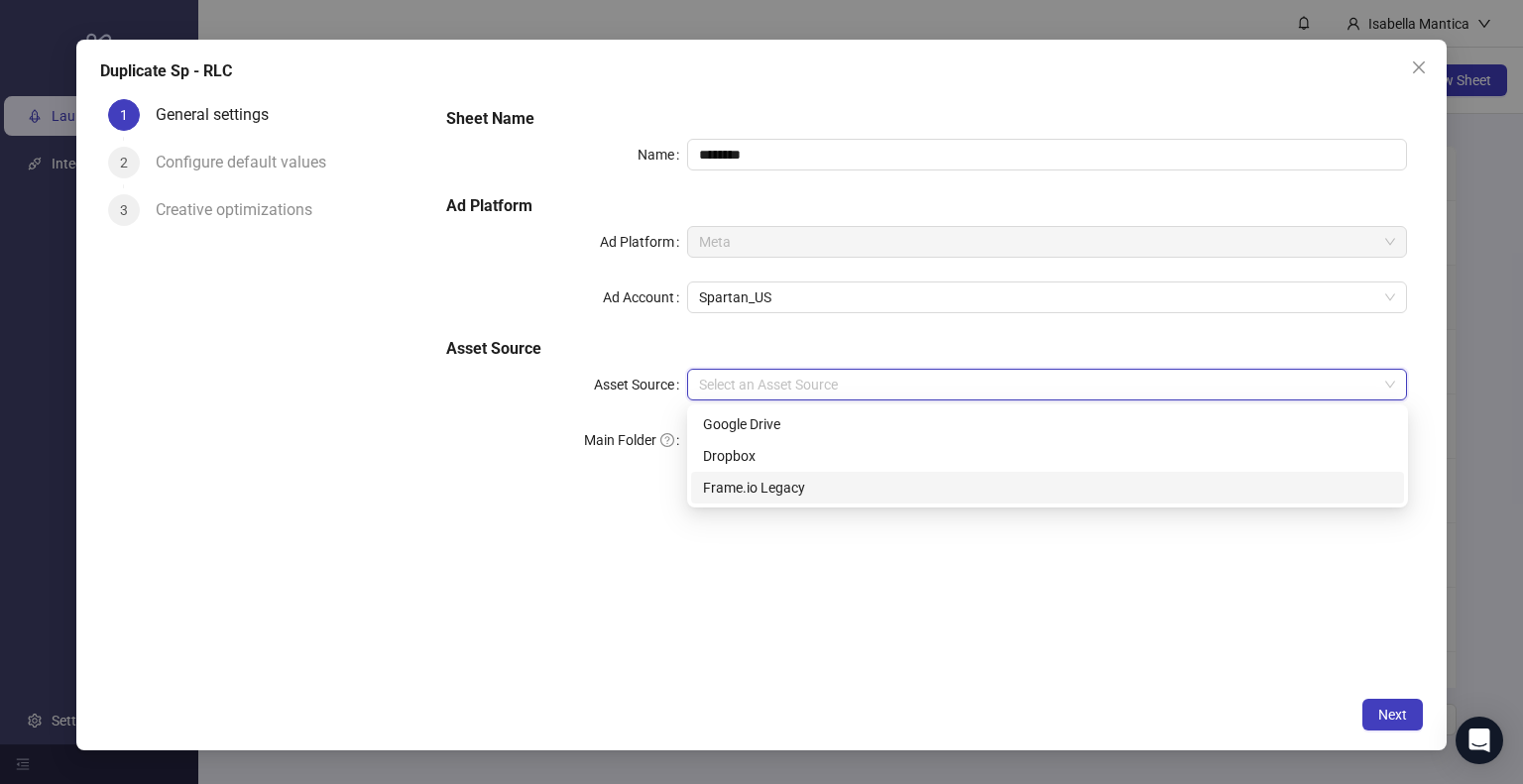 click on "Frame.io Legacy" at bounding box center [1047, 488] 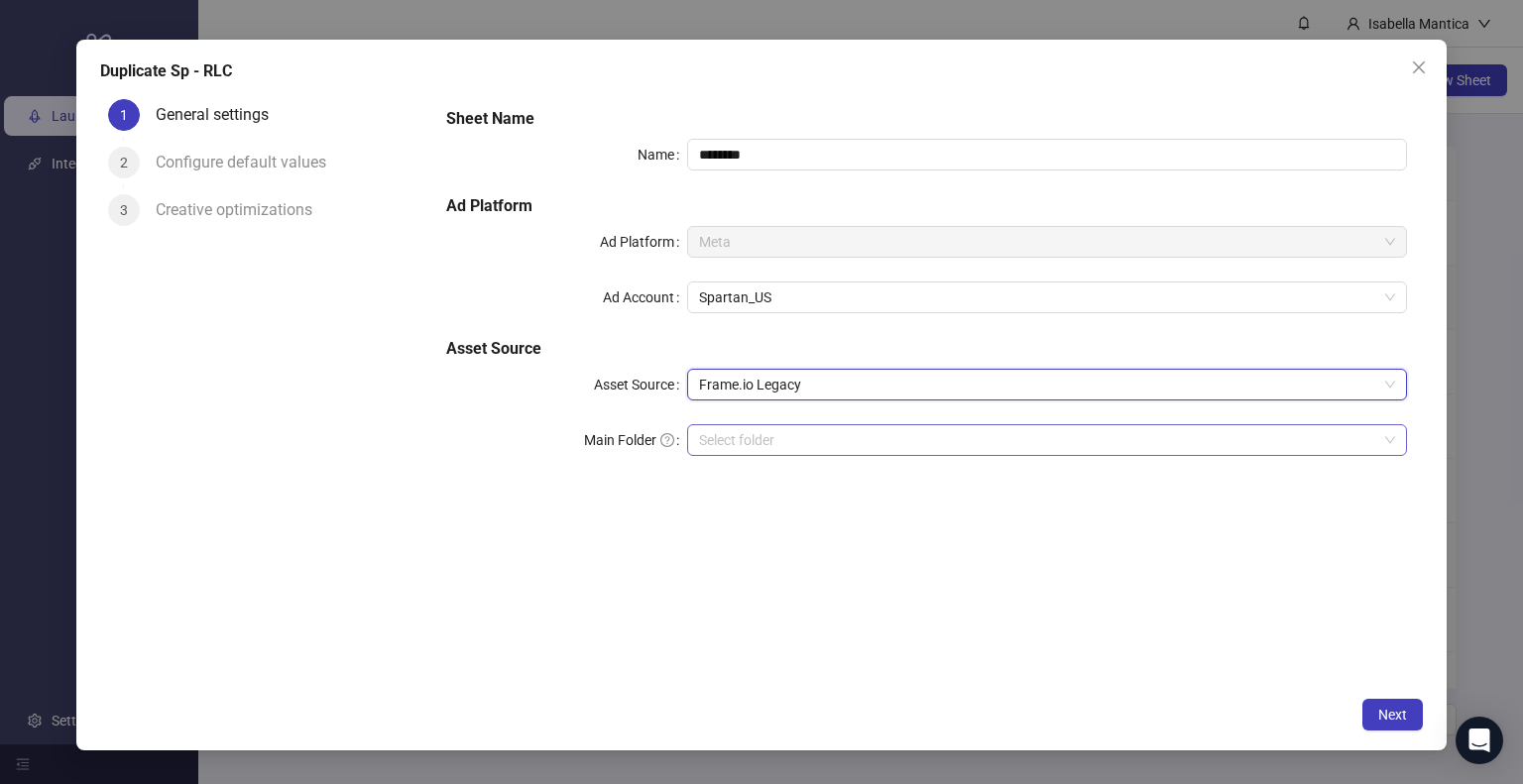 click at bounding box center [1038, 440] 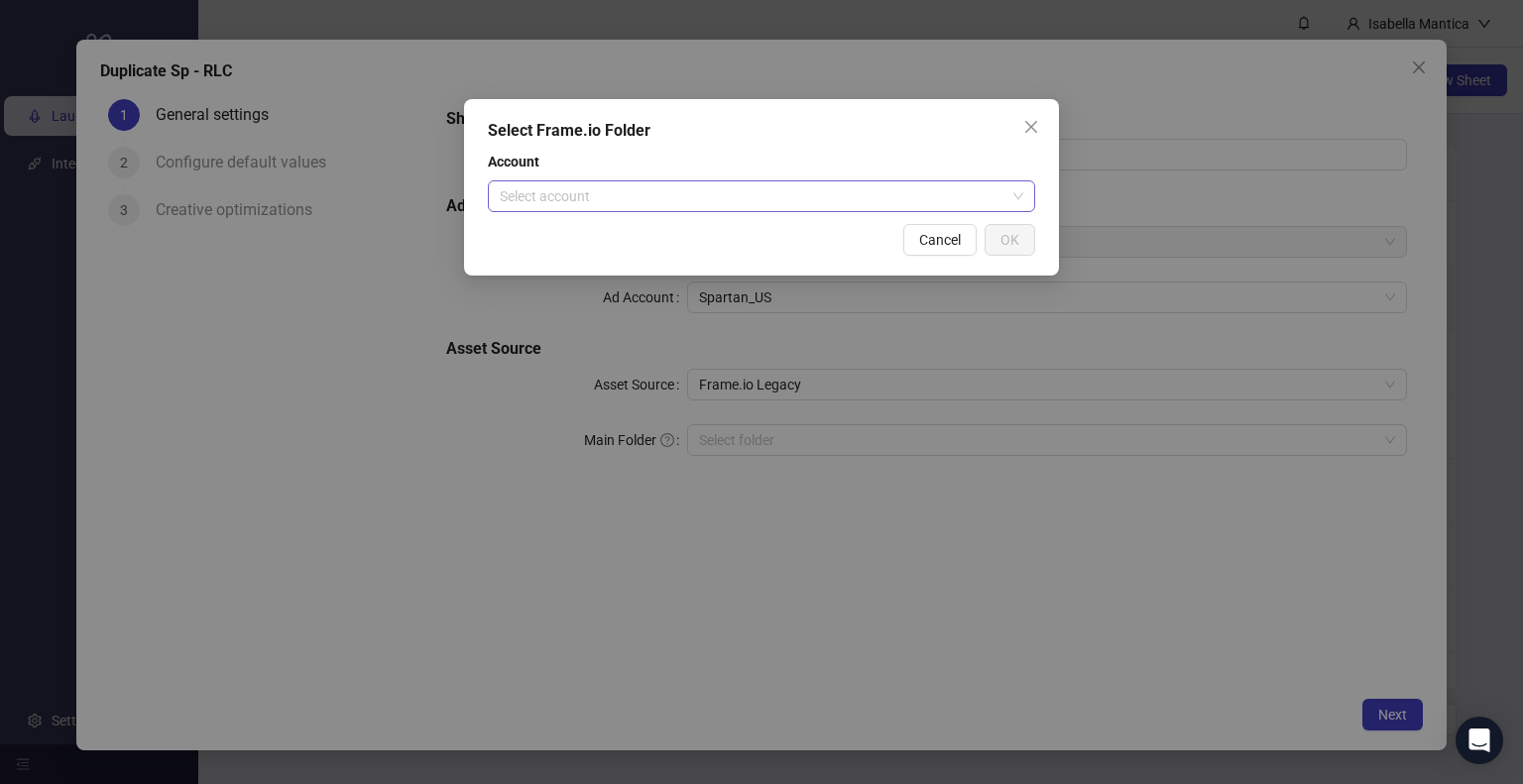 click at bounding box center [753, 196] 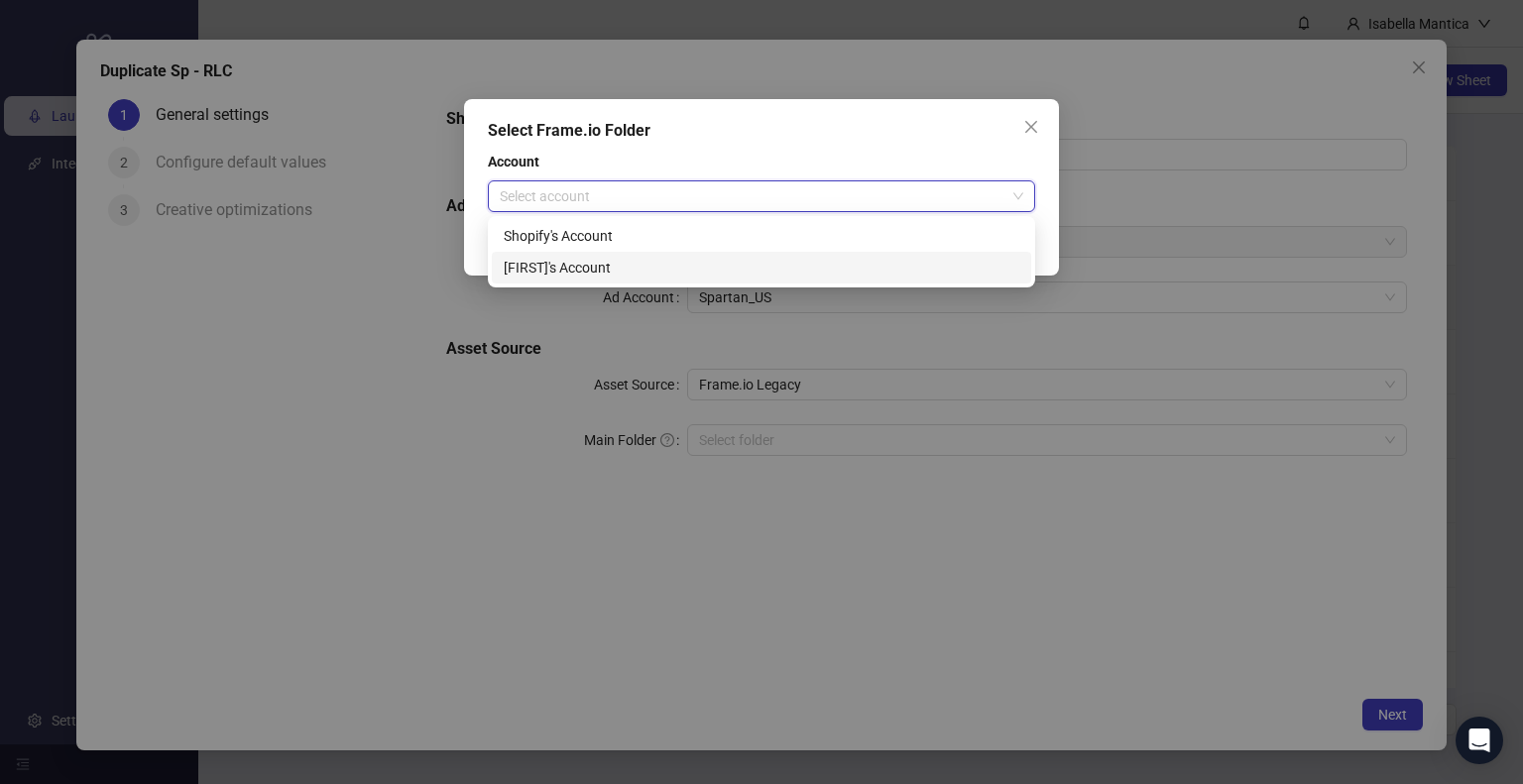 click on "[FIRST]'s Account" at bounding box center [0, 0] 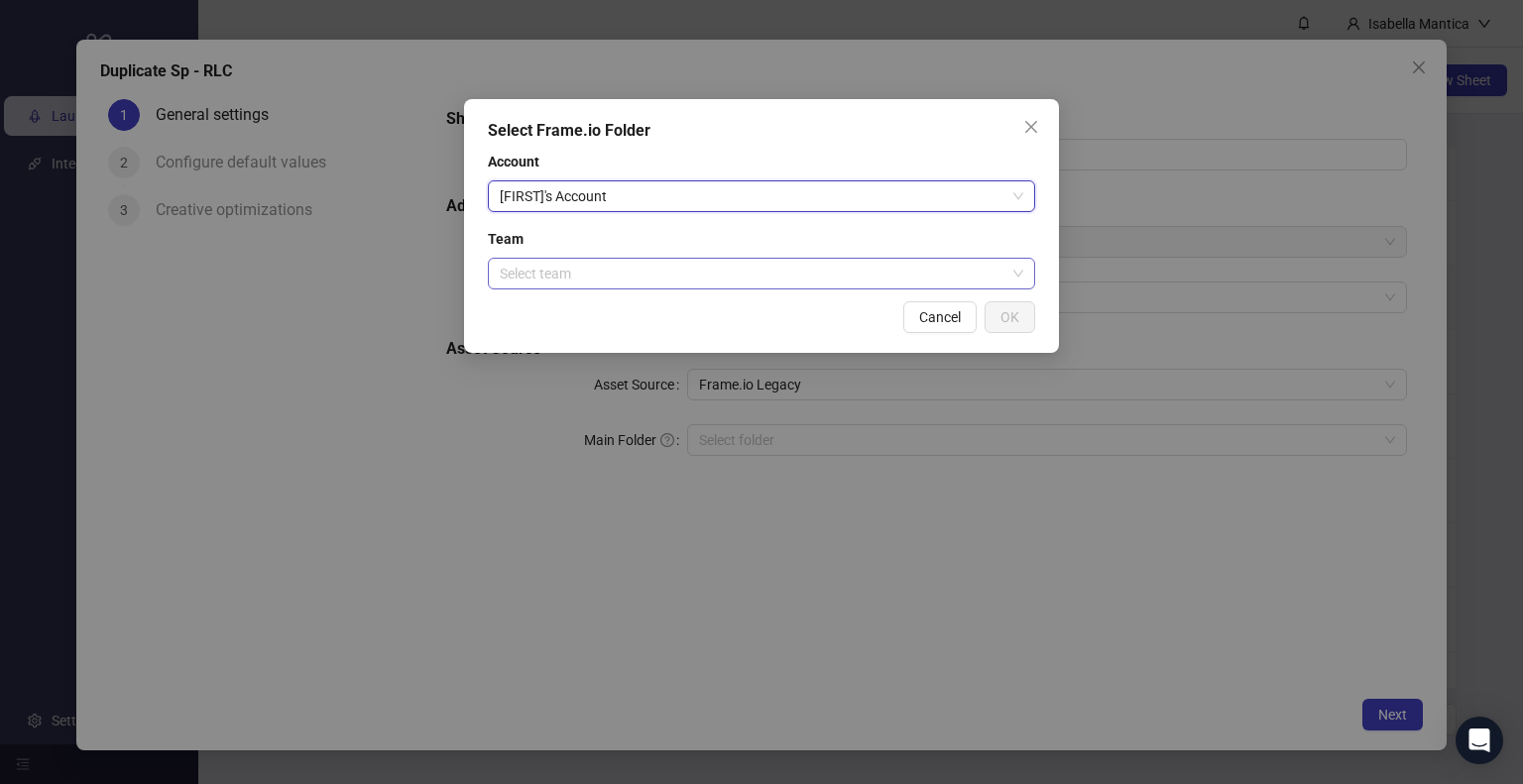 click at bounding box center (753, 274) 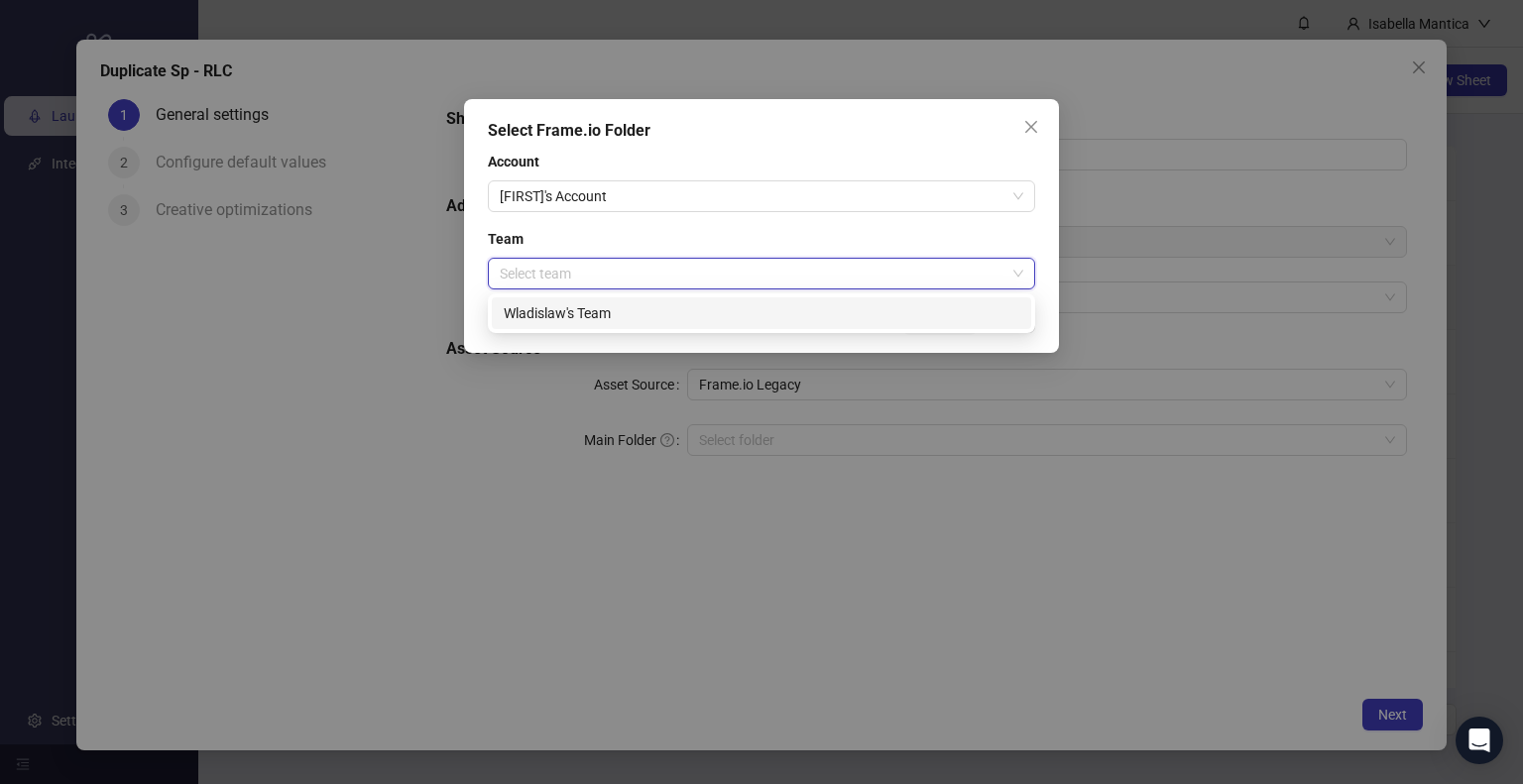 click on "Wladislaw's Team" at bounding box center [0, 0] 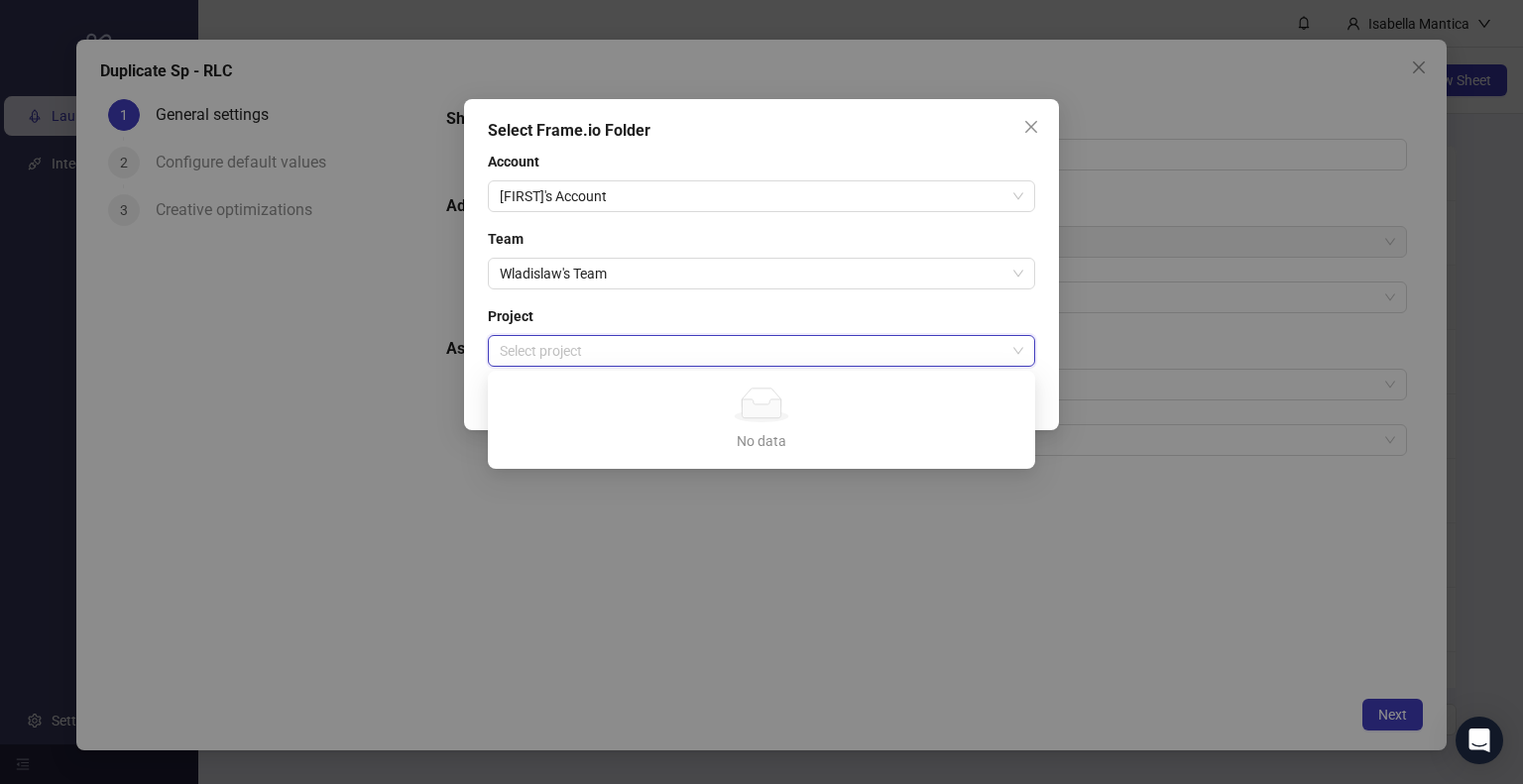 click at bounding box center (753, 351) 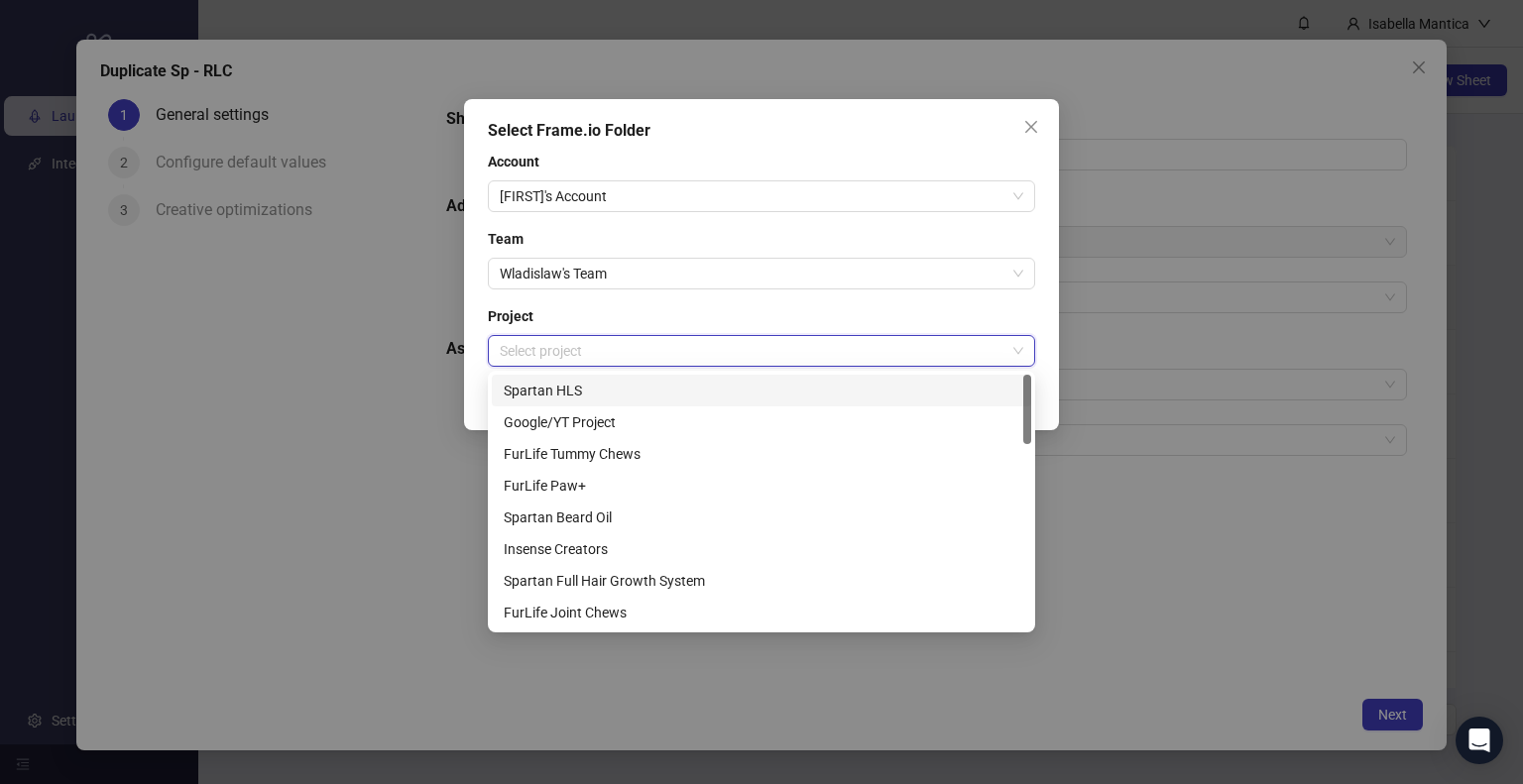 click on "Spartan HLS" at bounding box center (0, 0) 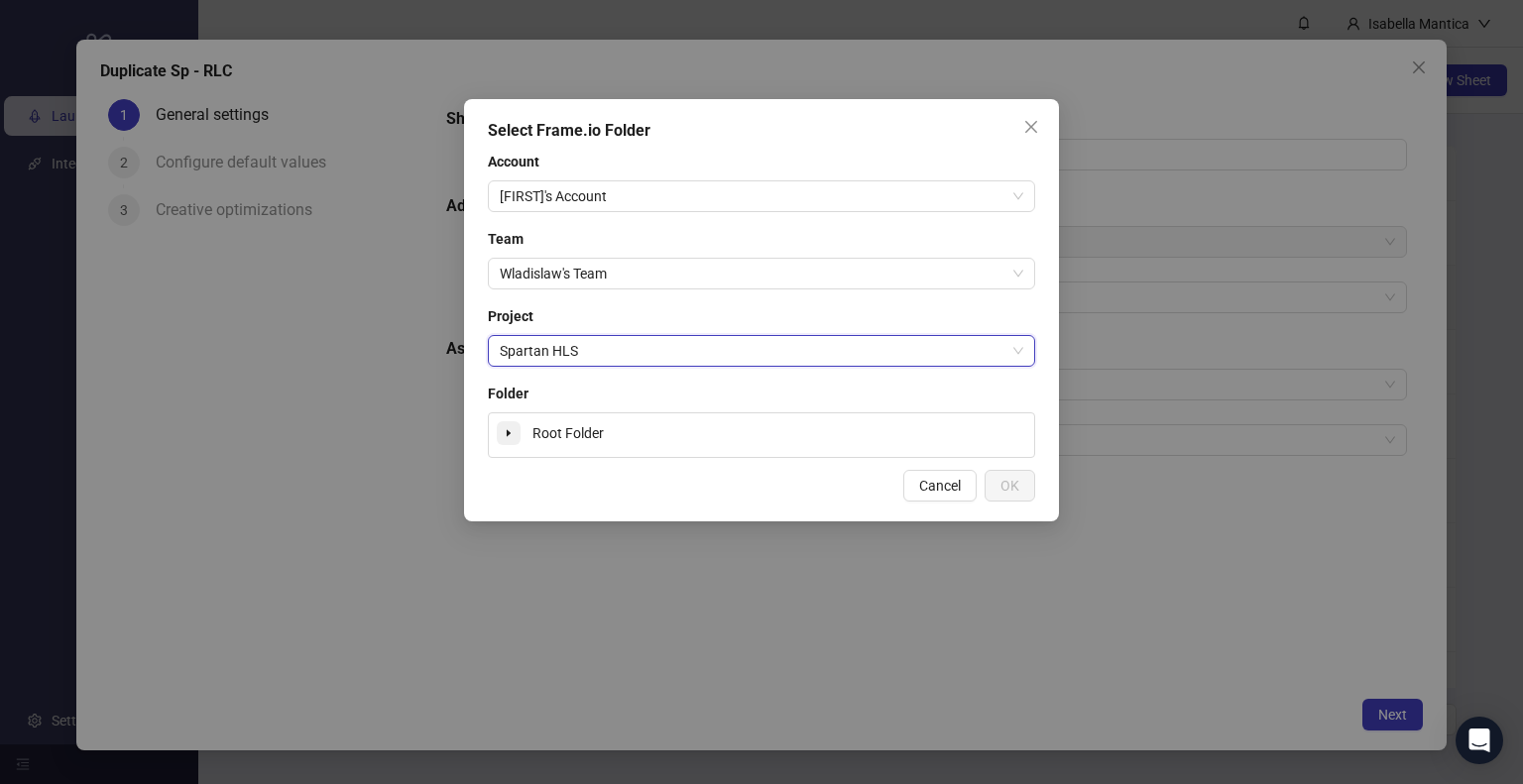 click at bounding box center [509, 433] 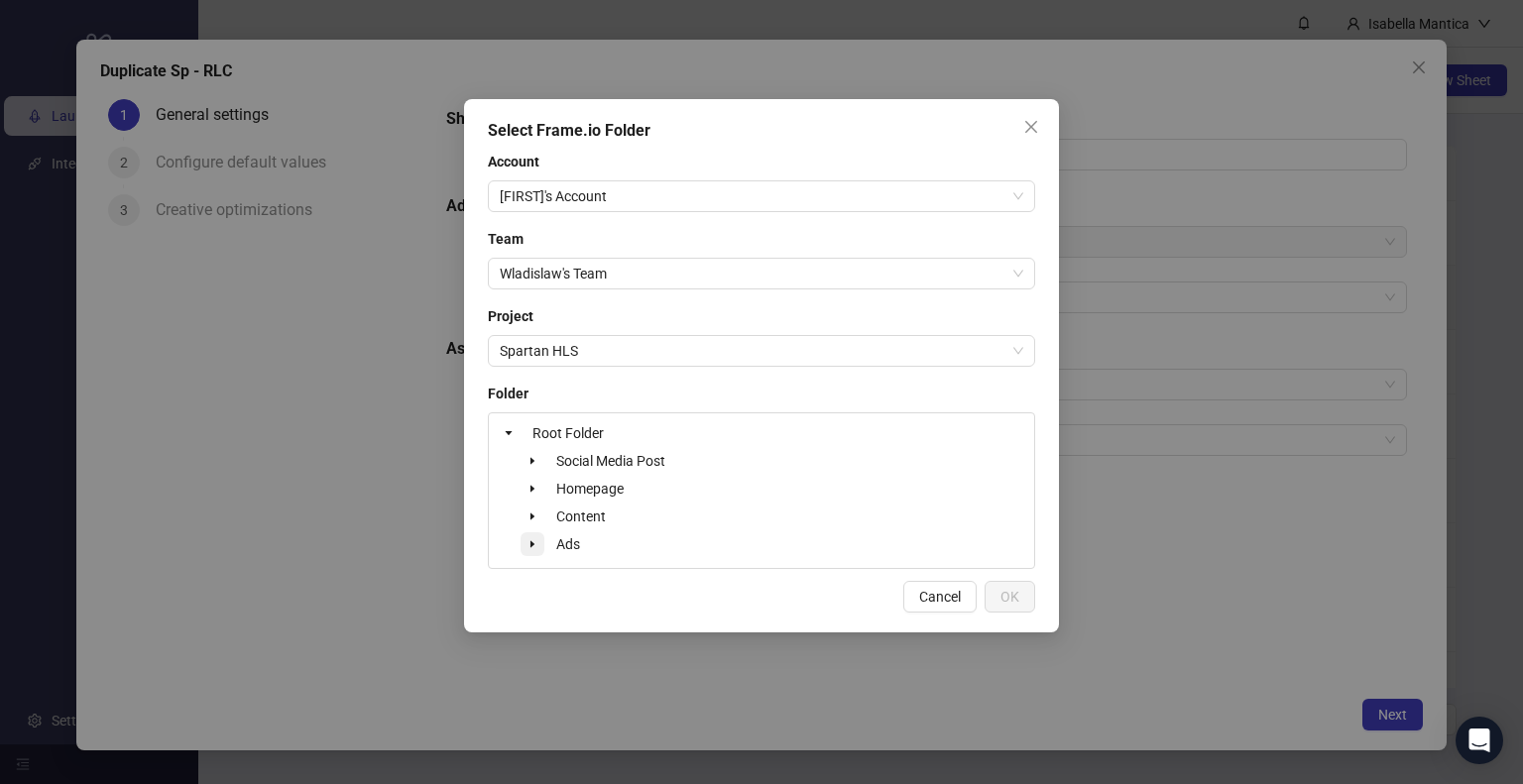 click at bounding box center (532, 544) 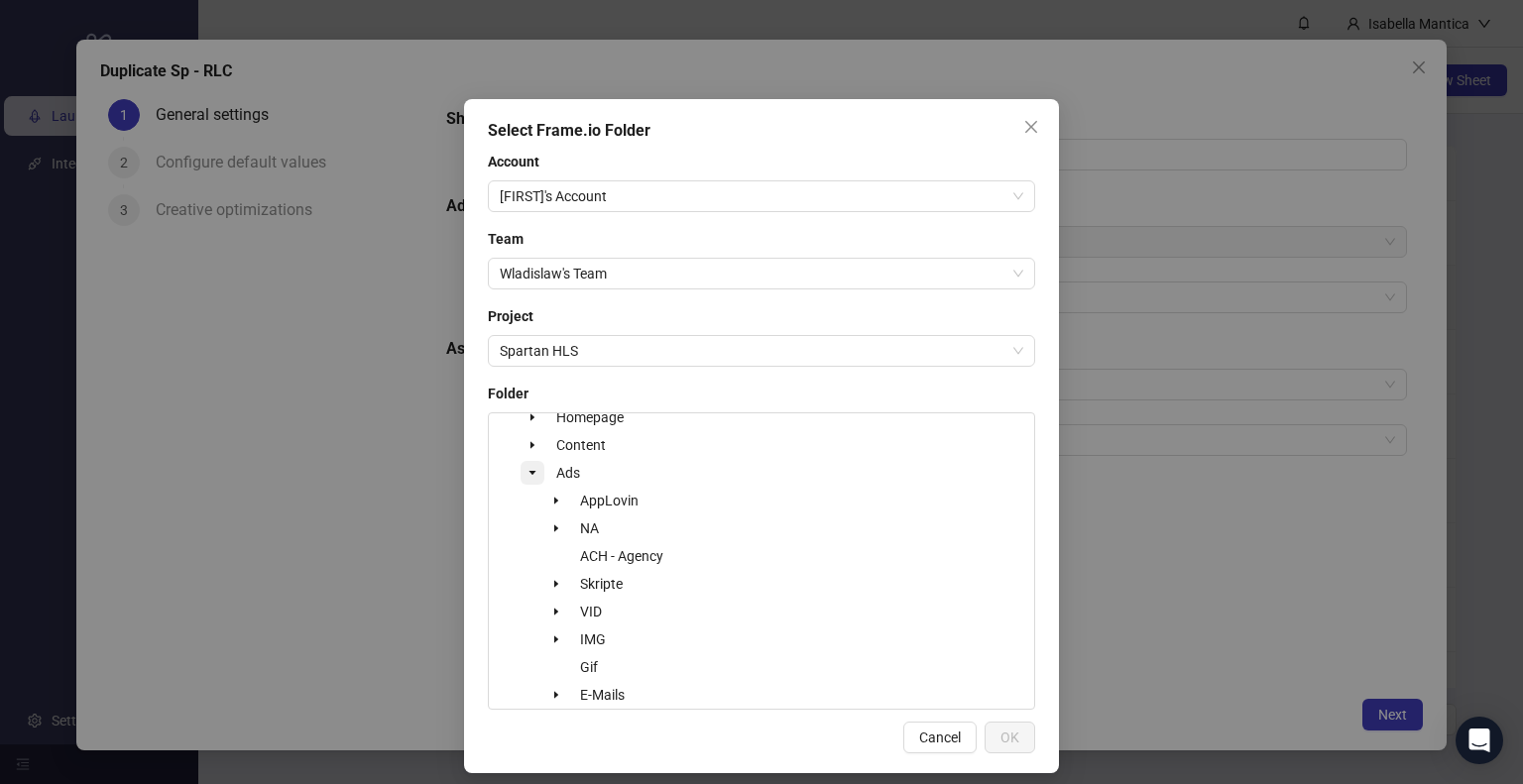 scroll, scrollTop: 108, scrollLeft: 0, axis: vertical 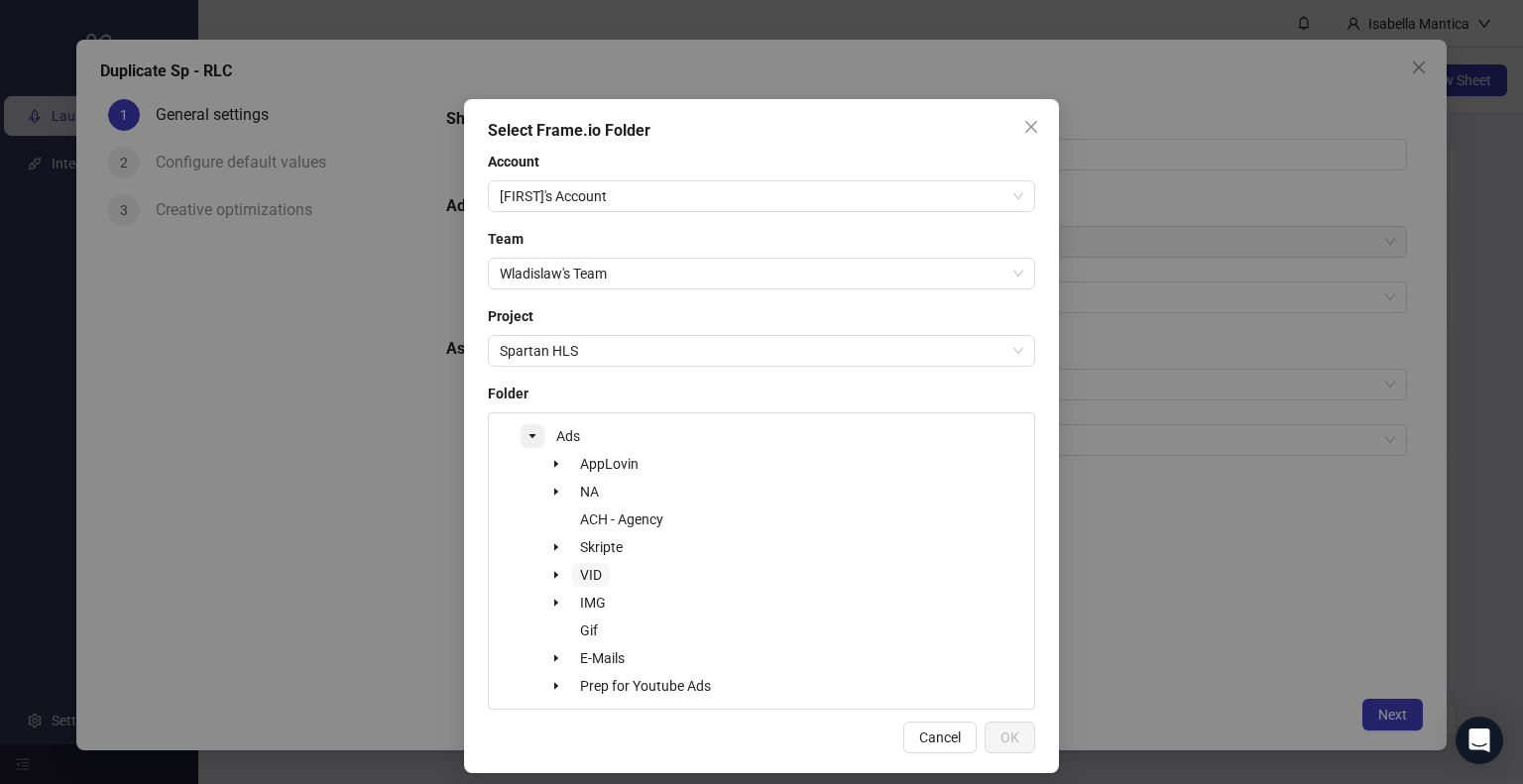 click on "VID" at bounding box center [611, 353] 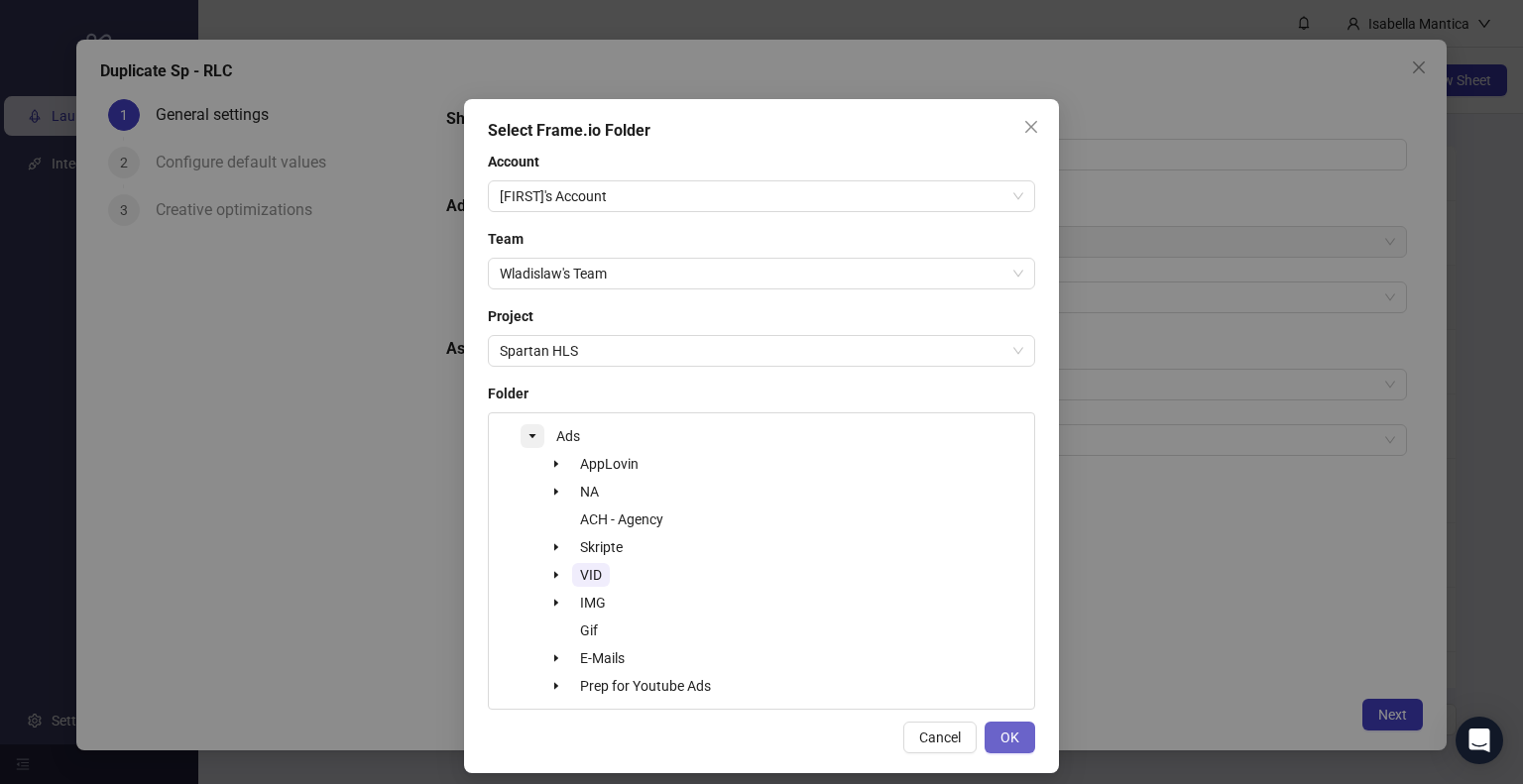 click on "OK" at bounding box center [1009, 737] 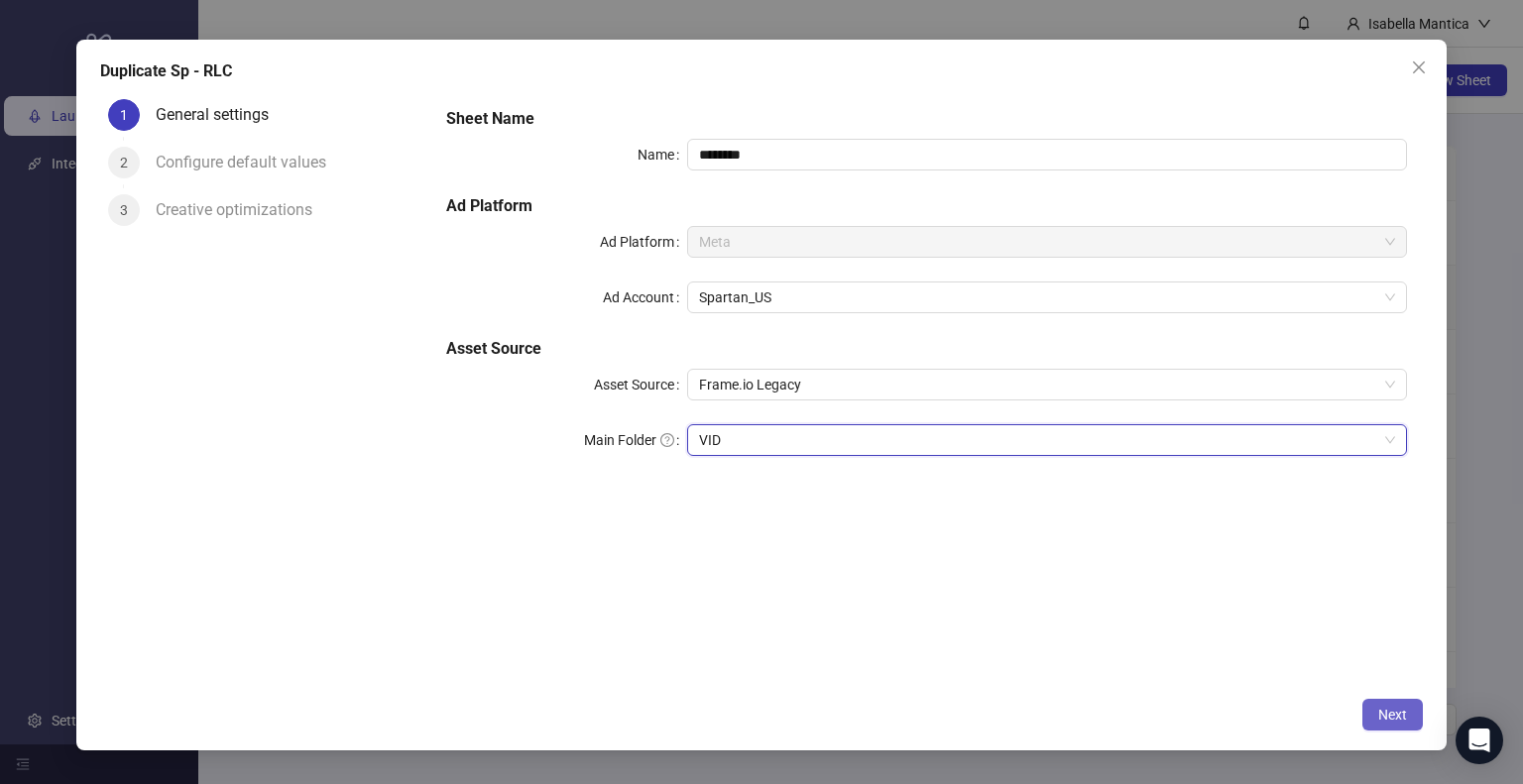 click on "Next" at bounding box center [1392, 715] 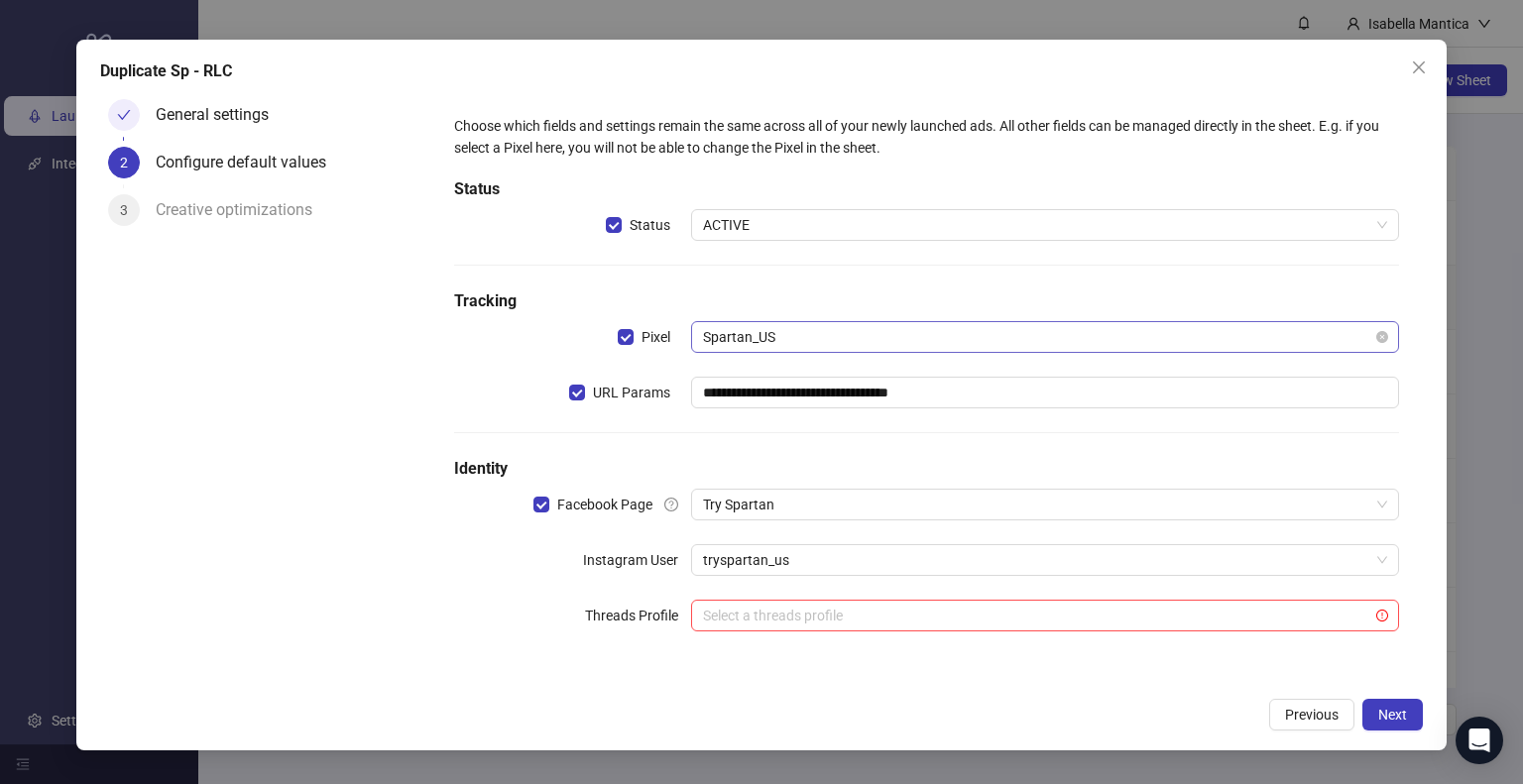 click on "Spartan_US" at bounding box center (1045, 337) 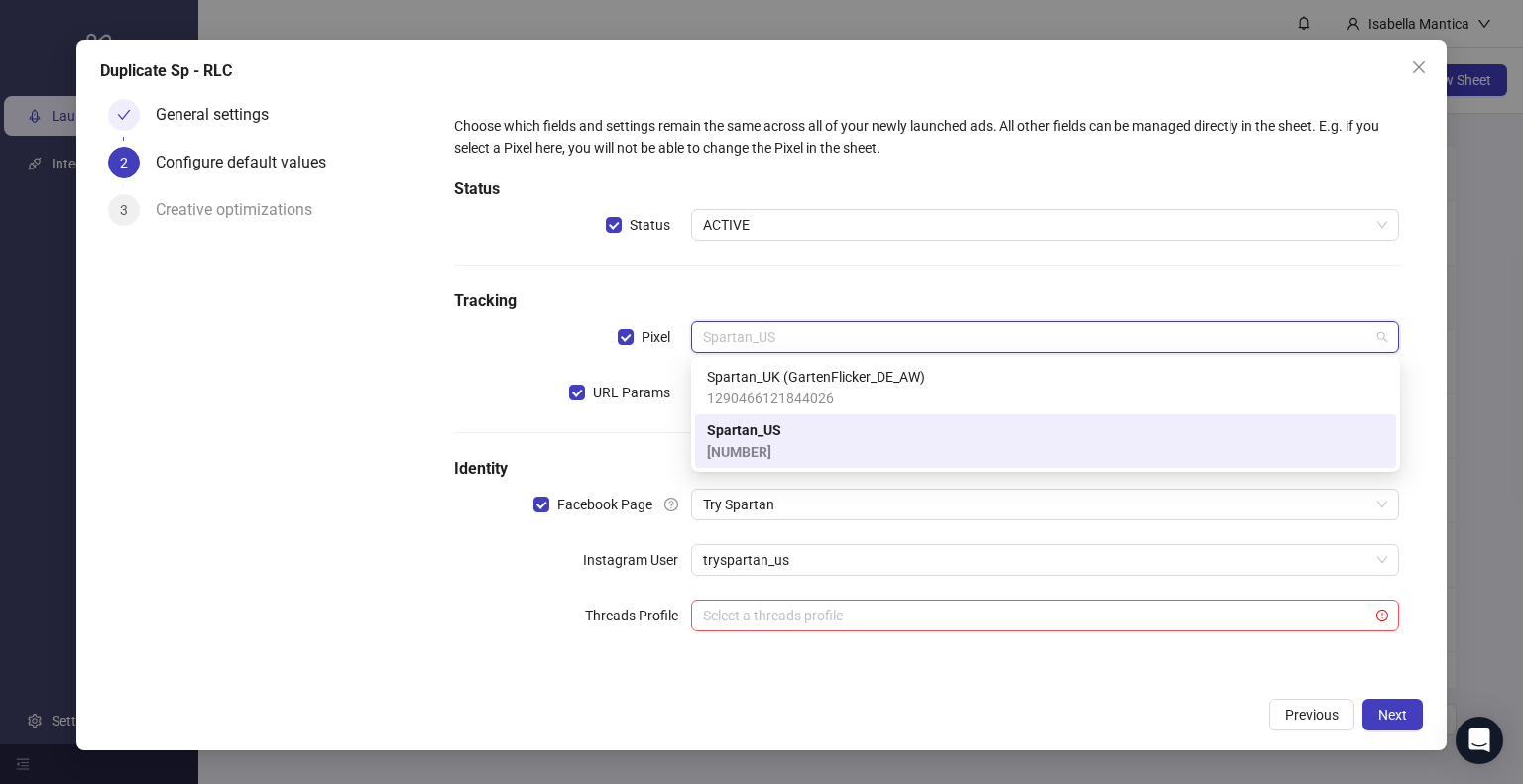click on "General settings 2 Configure default values 3 Creative optimizations" at bounding box center [266, 390] 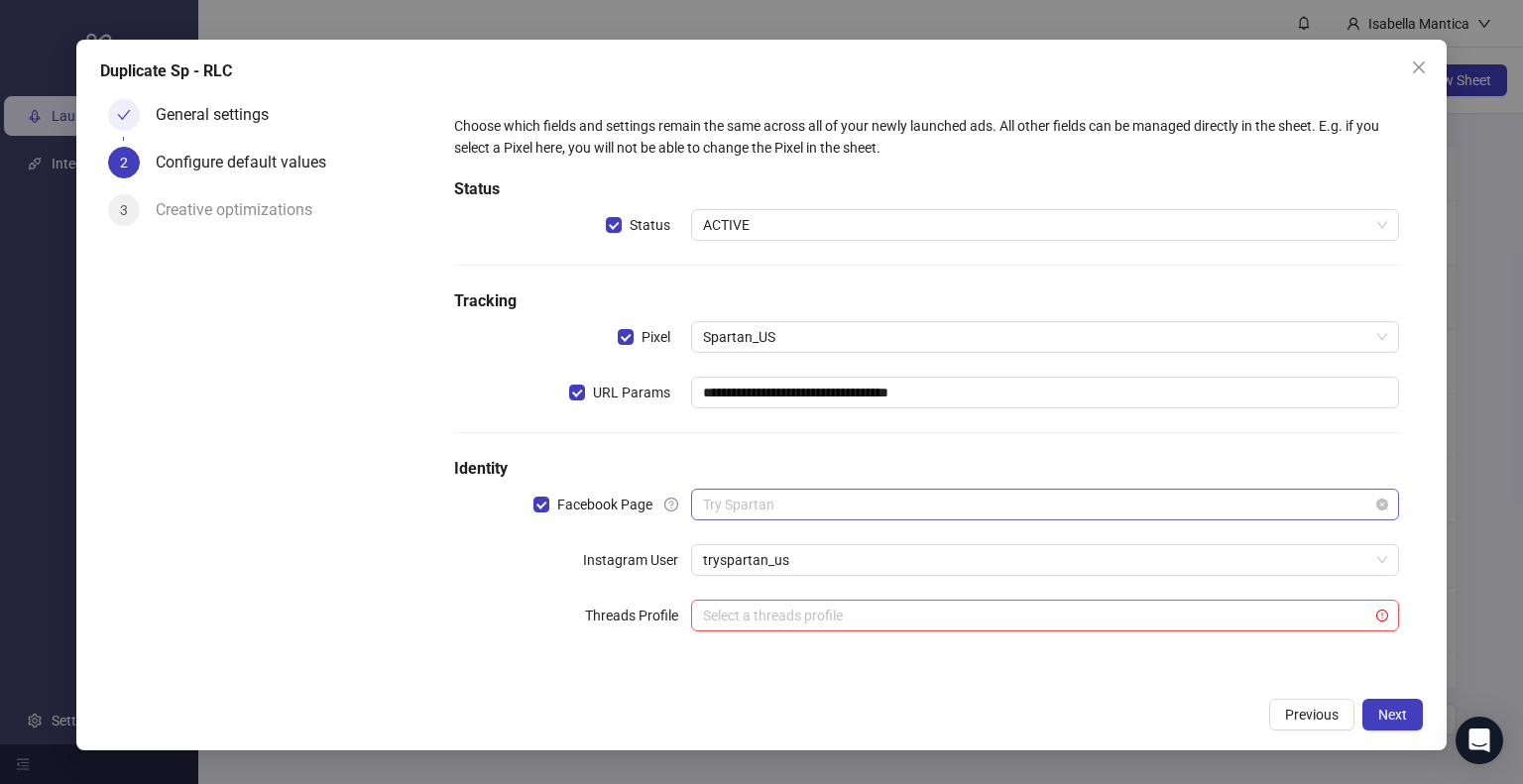 click on "Try Spartan" at bounding box center (1045, 504) 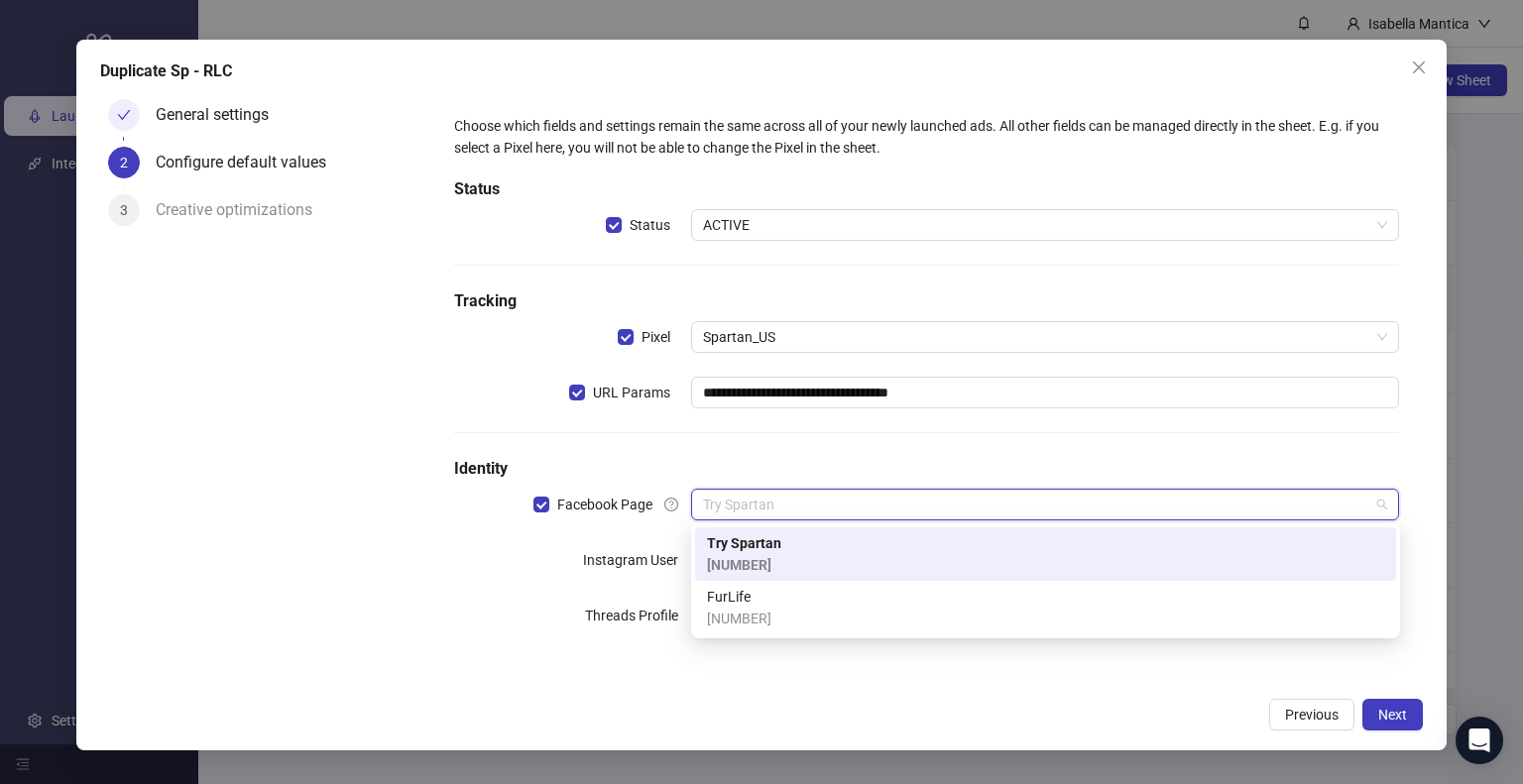 click on "[NUMBER]" at bounding box center (0, 0) 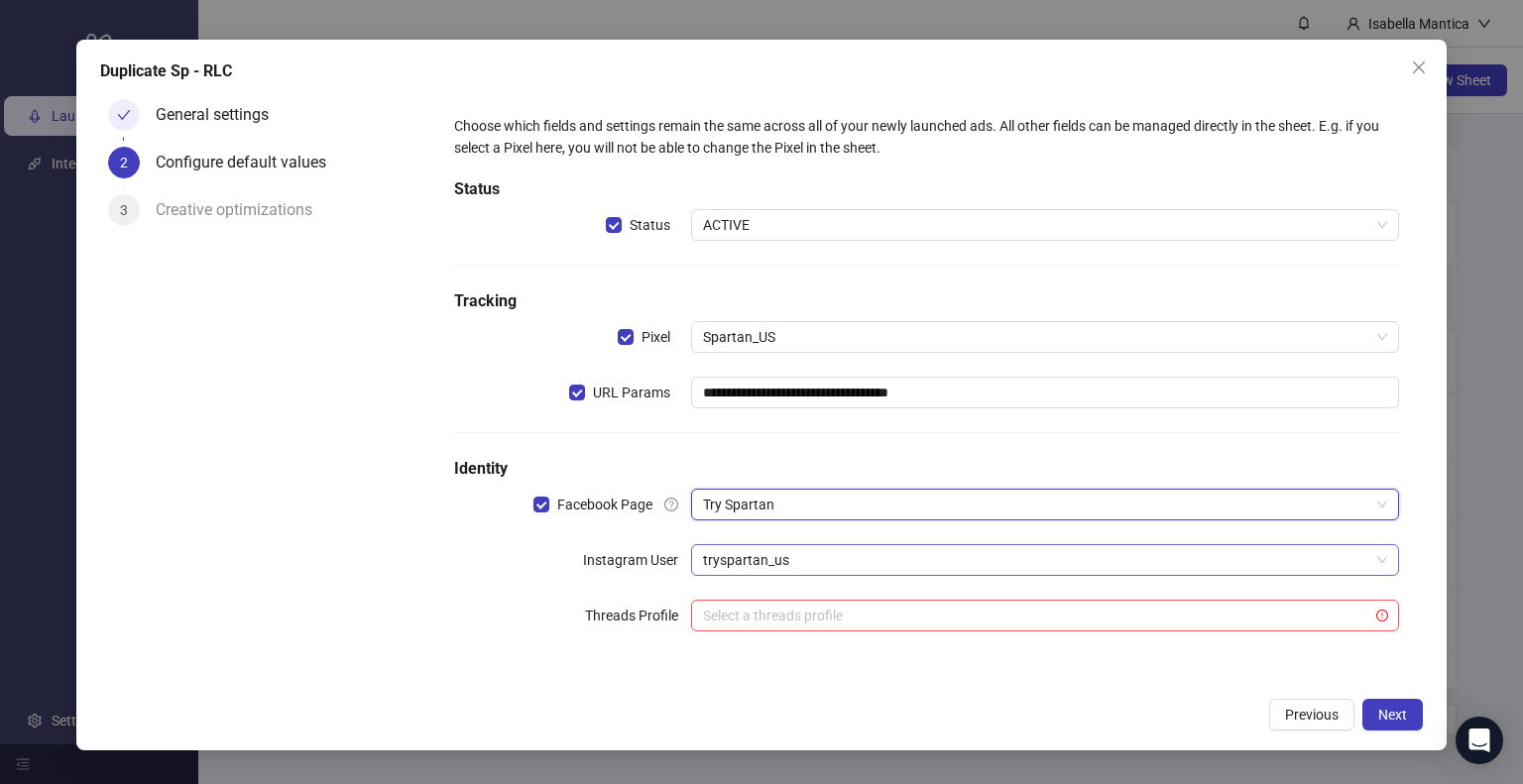 click on "tryspartan_us" at bounding box center [1045, 337] 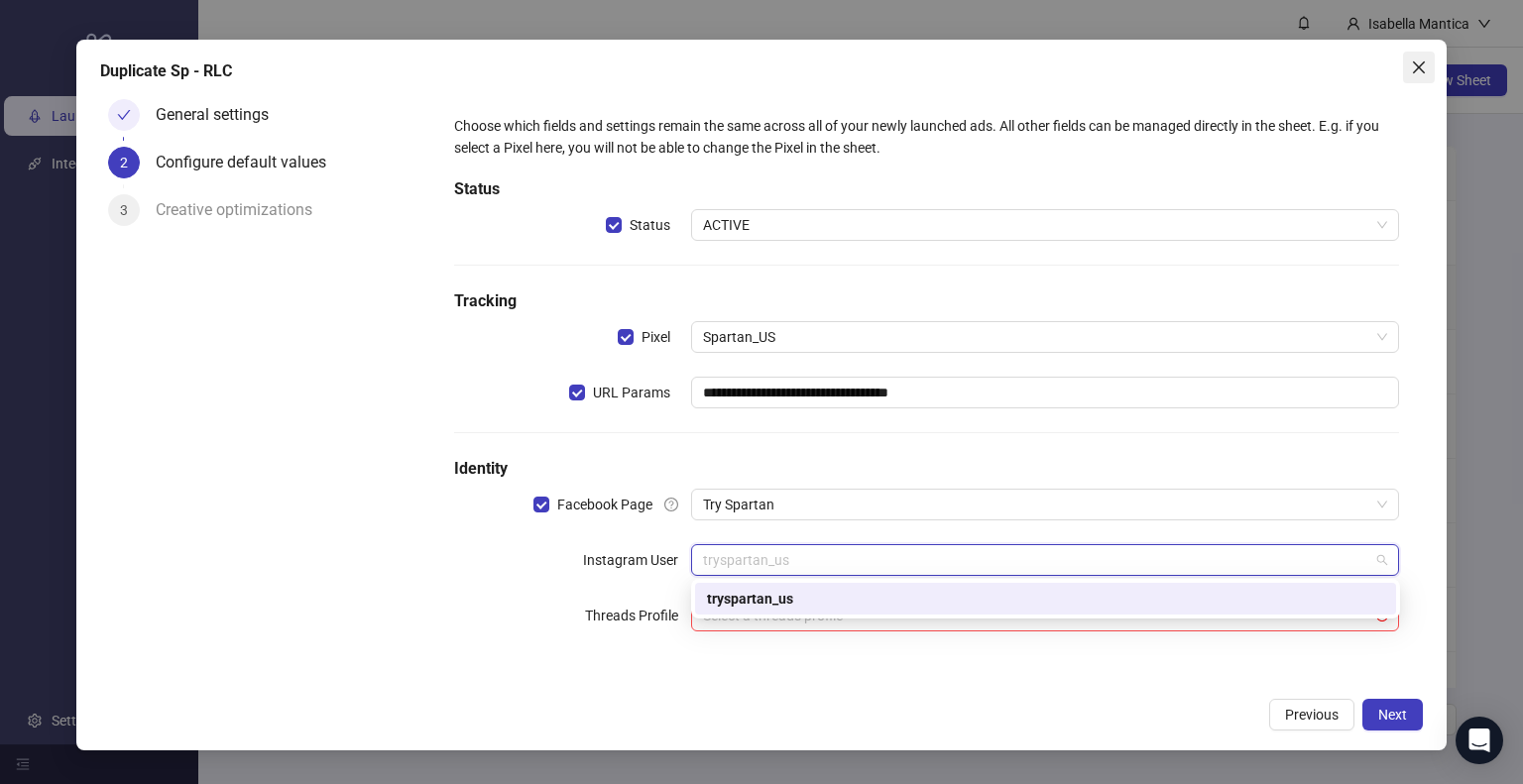 click at bounding box center (1419, 67) 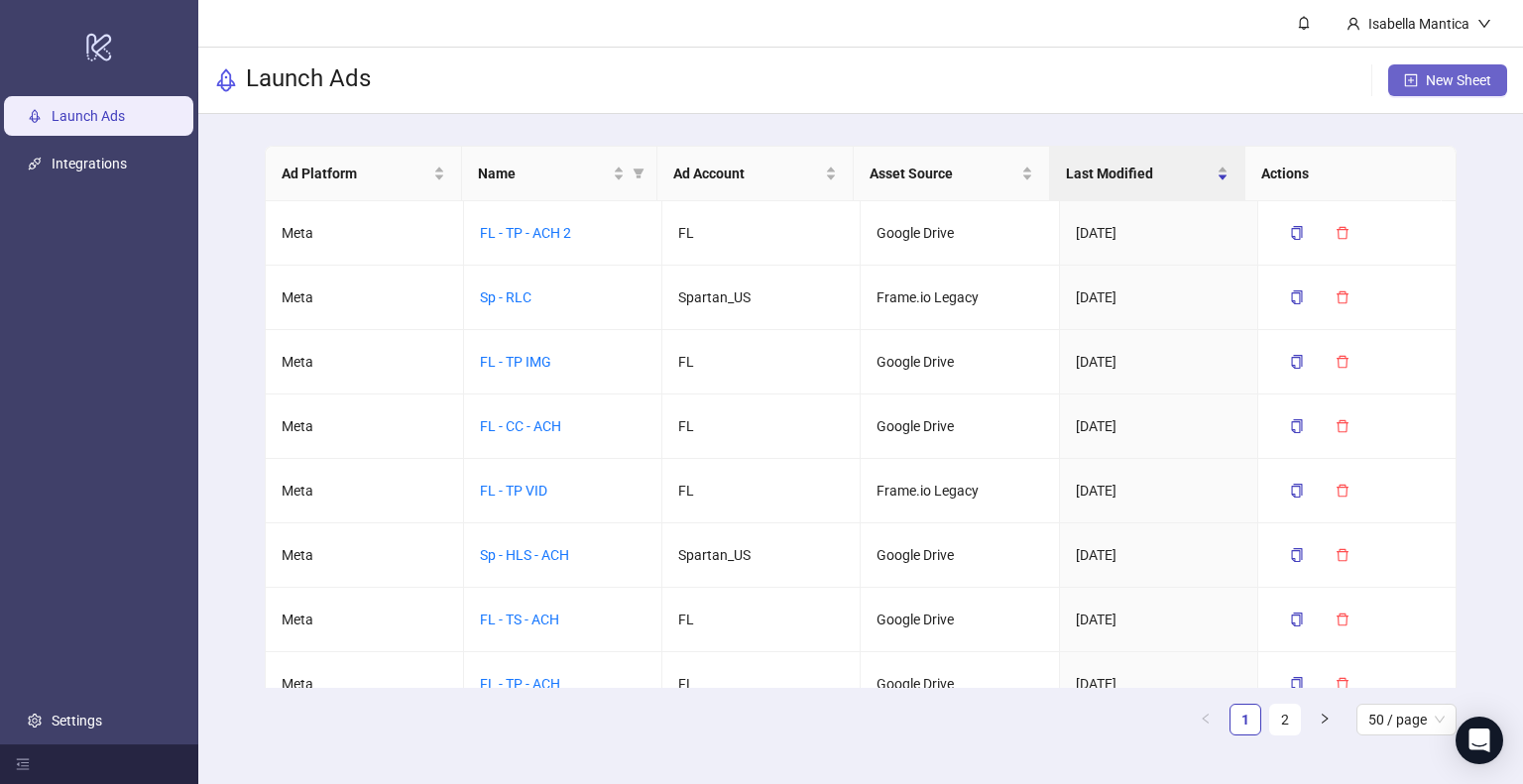 click on "New Sheet" at bounding box center [1459, 80] 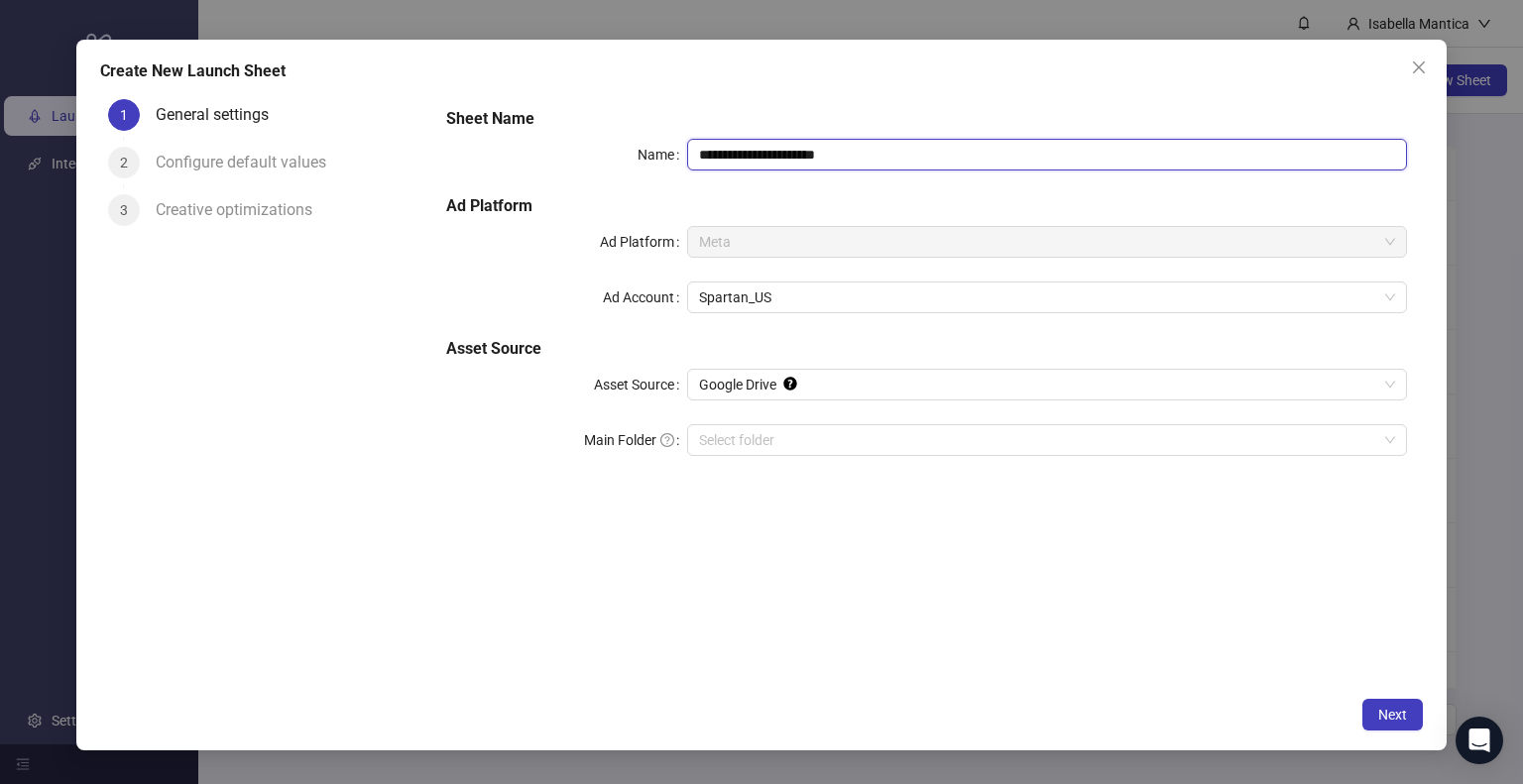 click on "**********" at bounding box center [1047, 155] 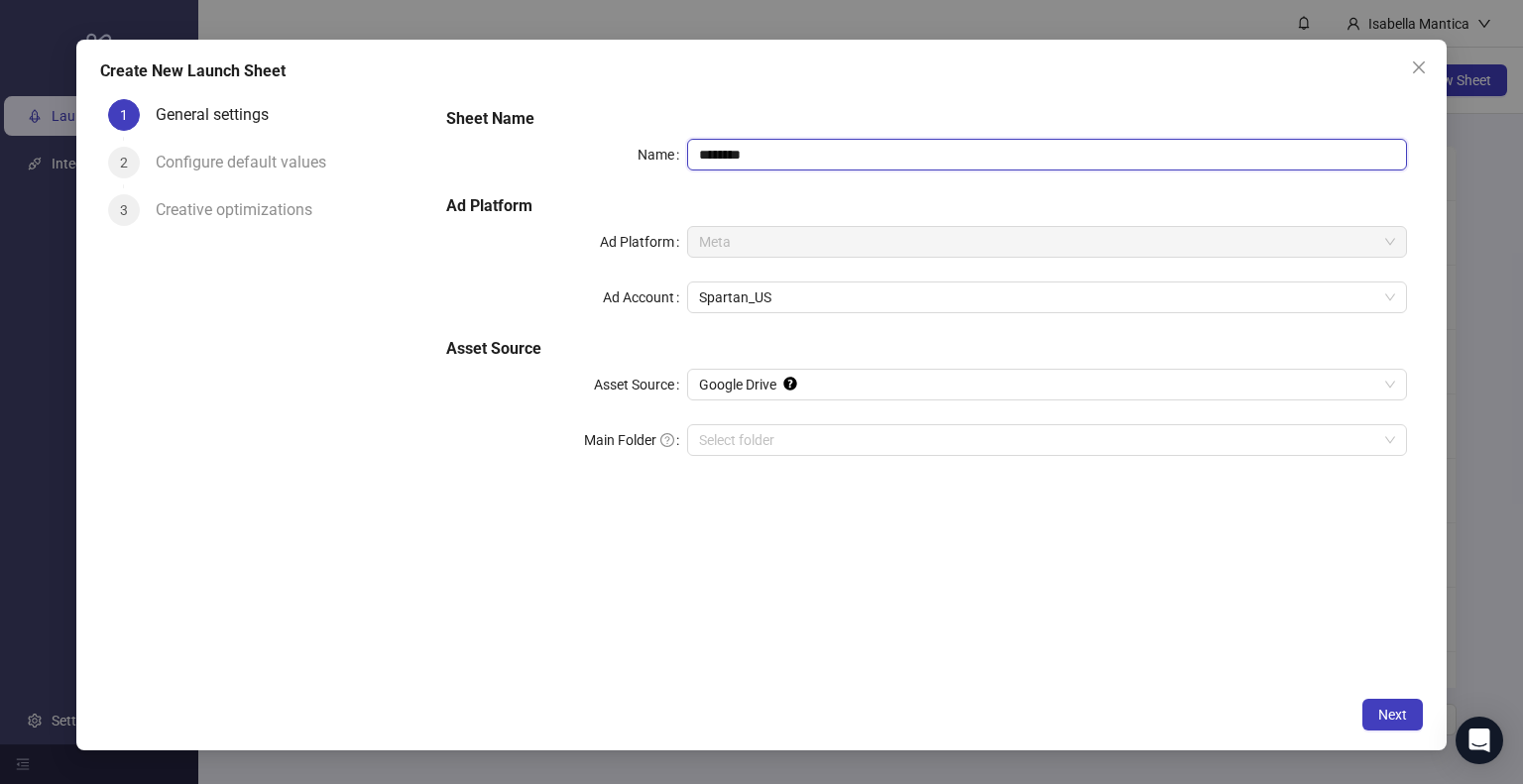 click on "Meta" at bounding box center (1047, 242) 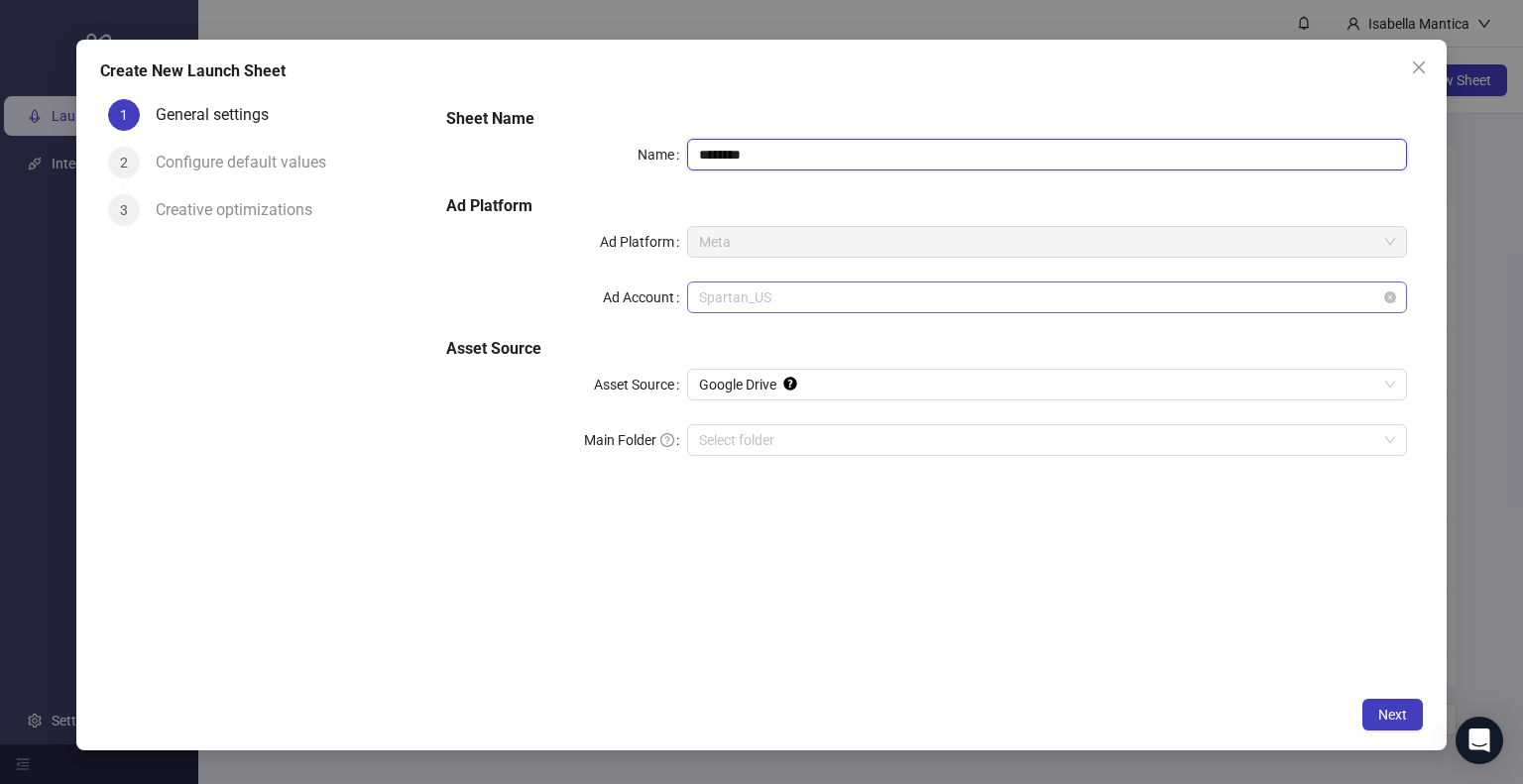 click on "Spartan_US" at bounding box center (1047, 297) 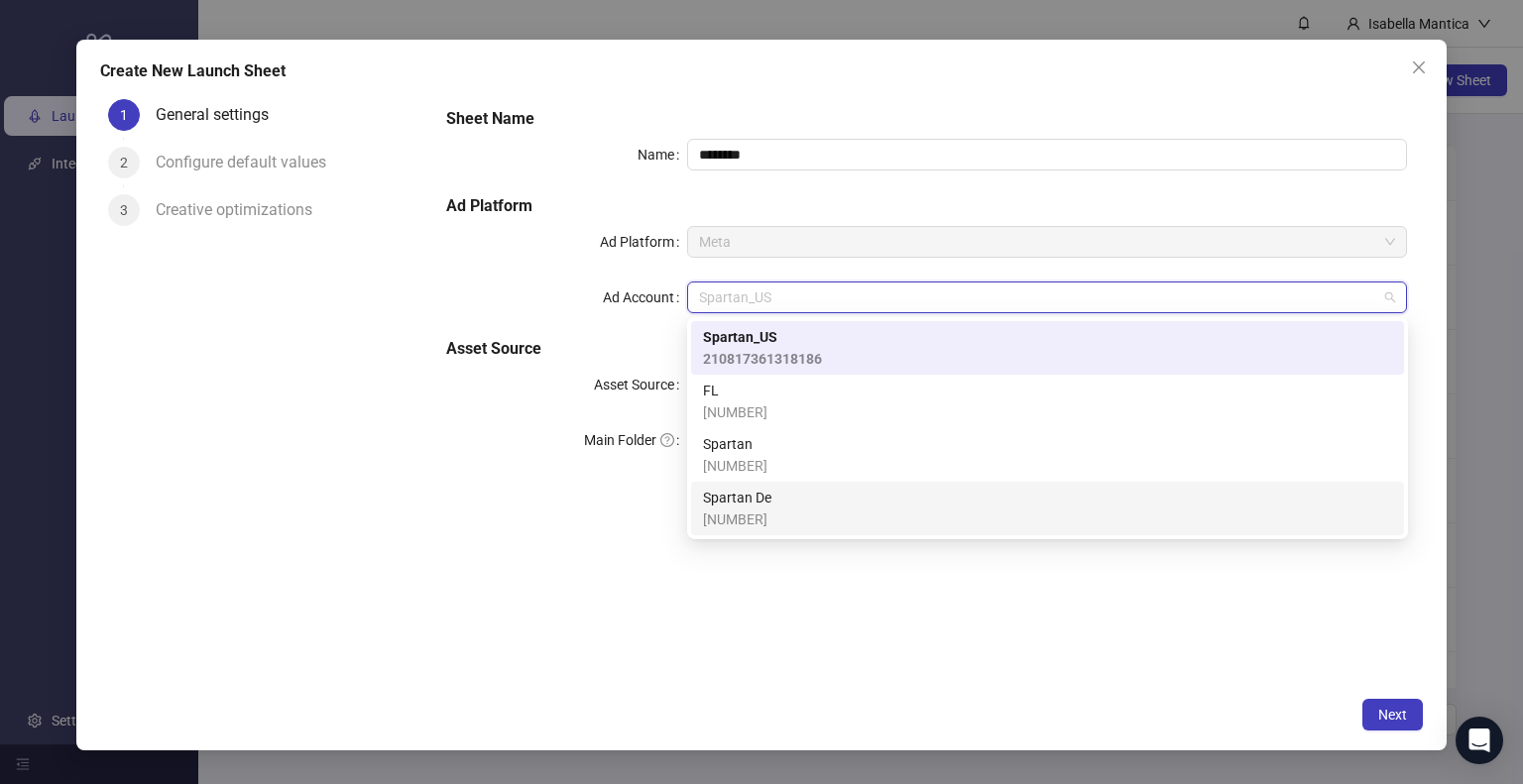 click on "[NUMBER]" at bounding box center (737, 519) 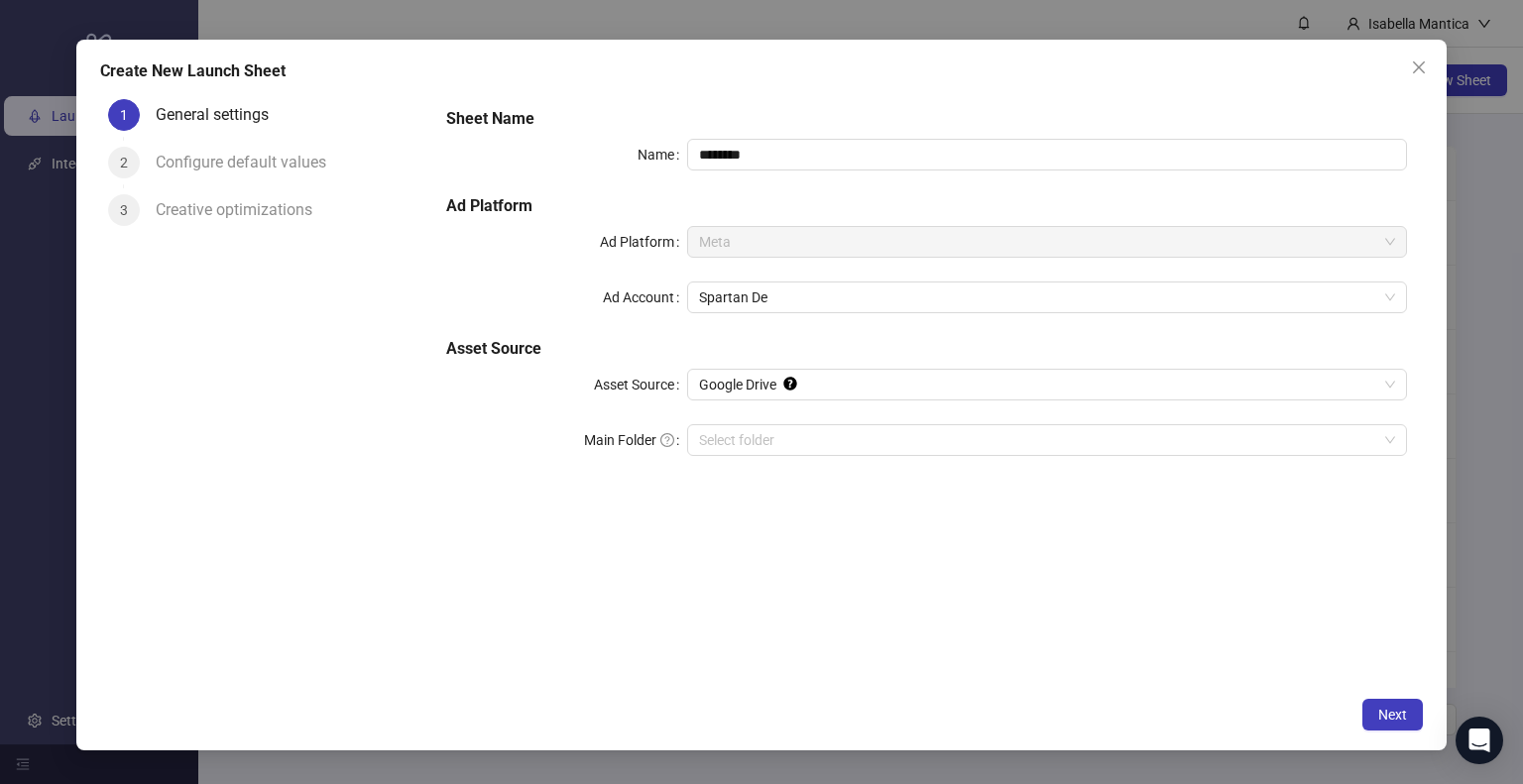 click on "Sheet Name Name ******** Ad Platform Ad Platform Meta Ad Account Spartan De Asset Source Asset Source Google Drive Main Folder Select folder" at bounding box center [926, 390] 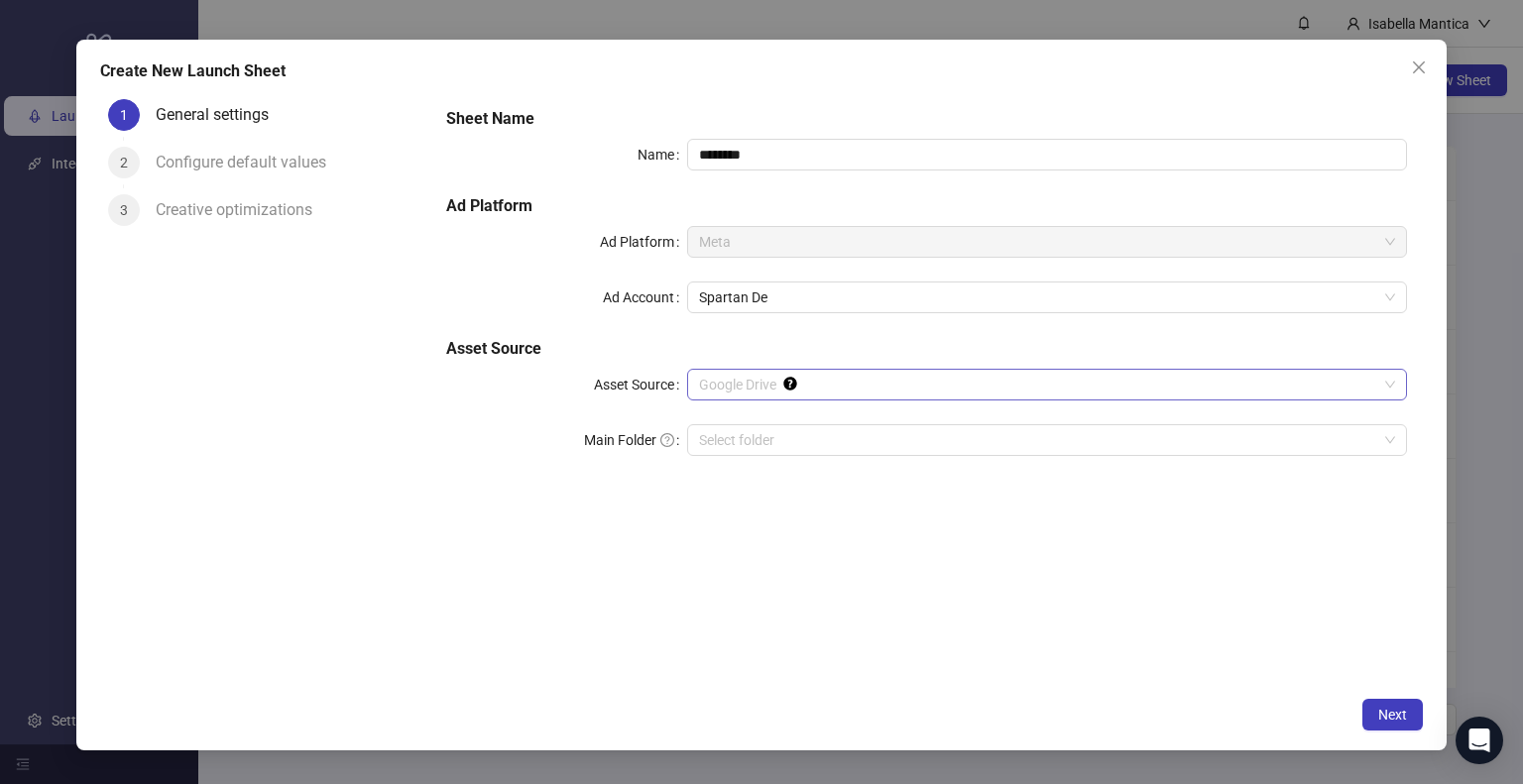 click on "Google Drive" at bounding box center [1047, 385] 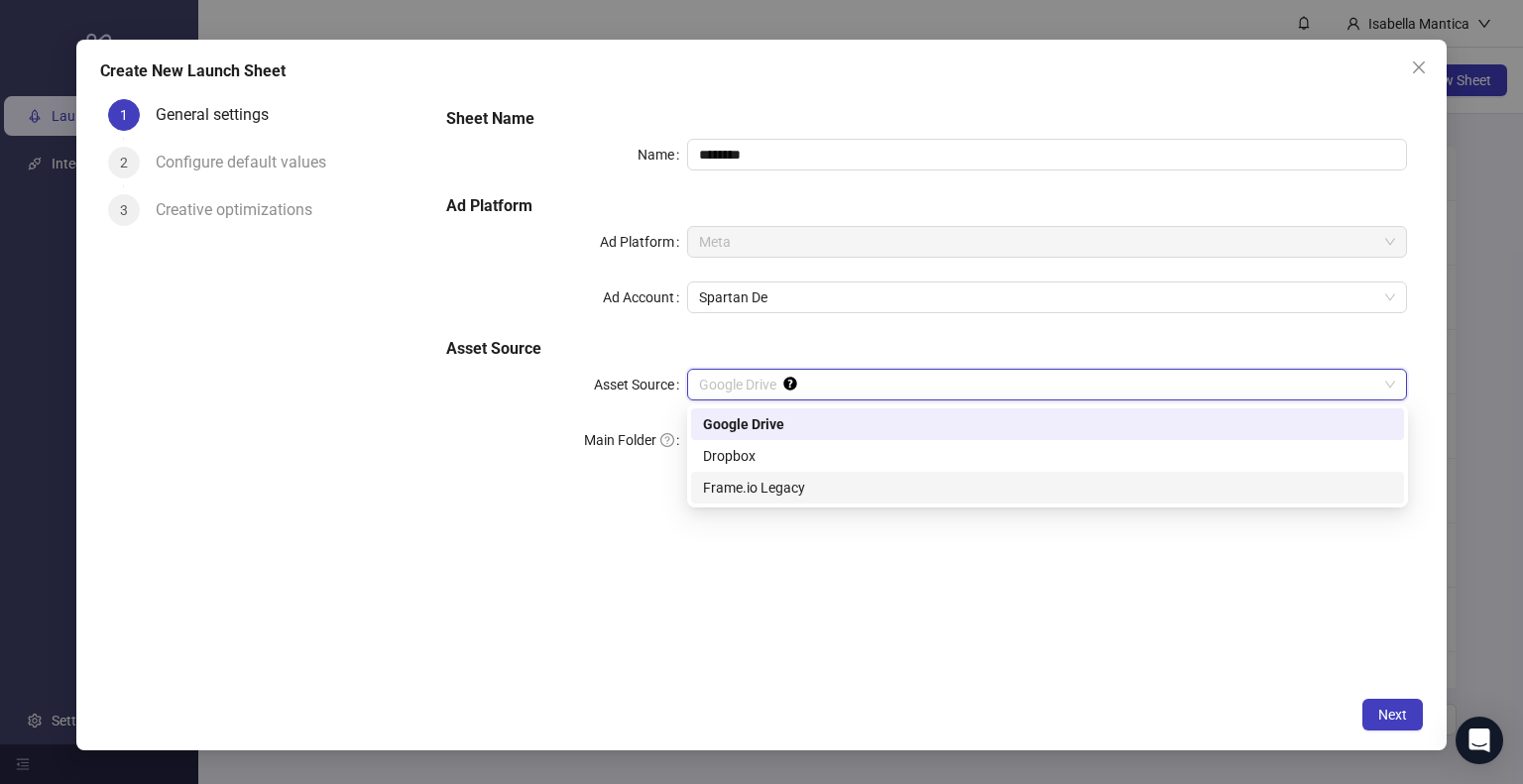 click on "Frame.io Legacy" at bounding box center [0, 0] 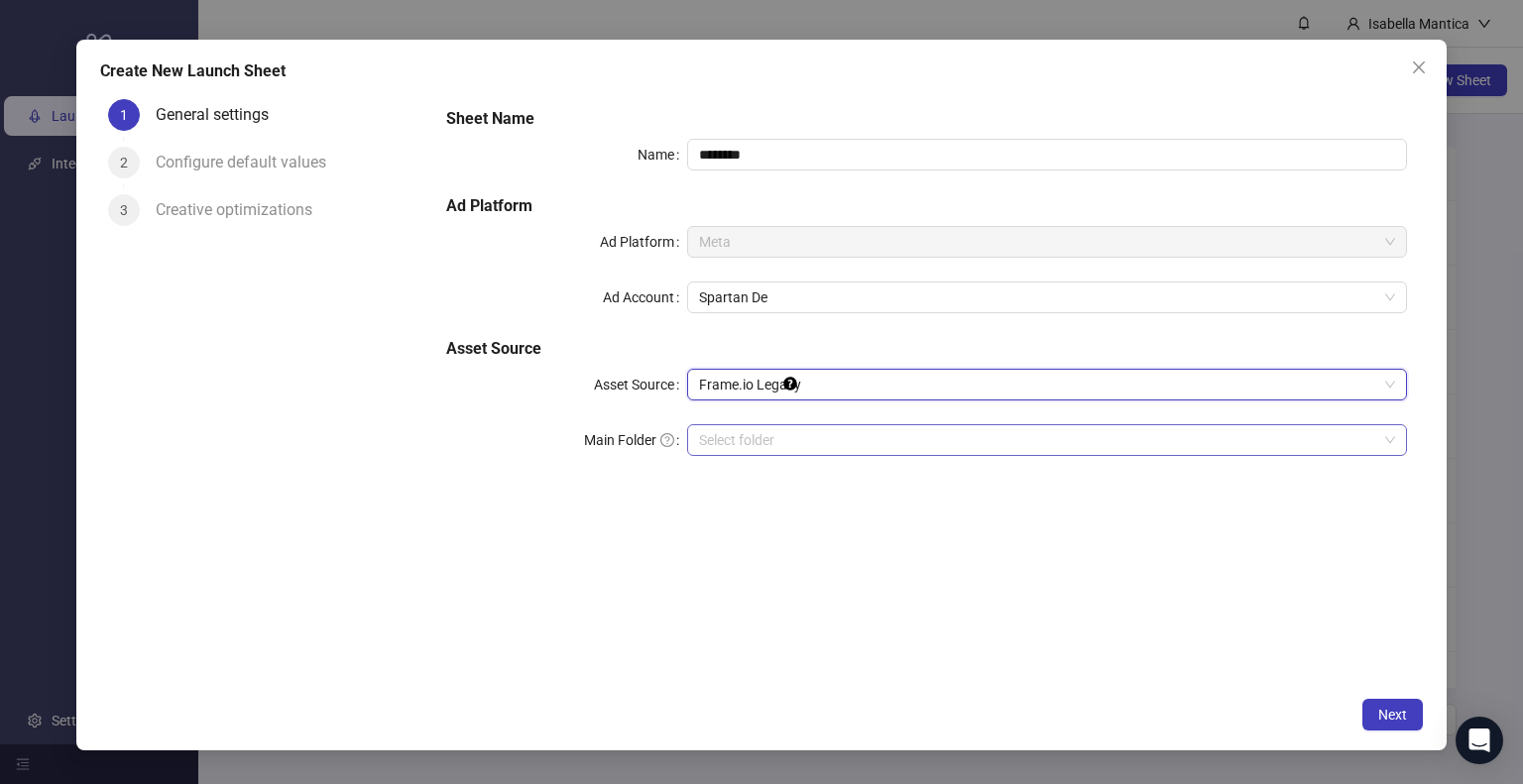 click at bounding box center [1038, 440] 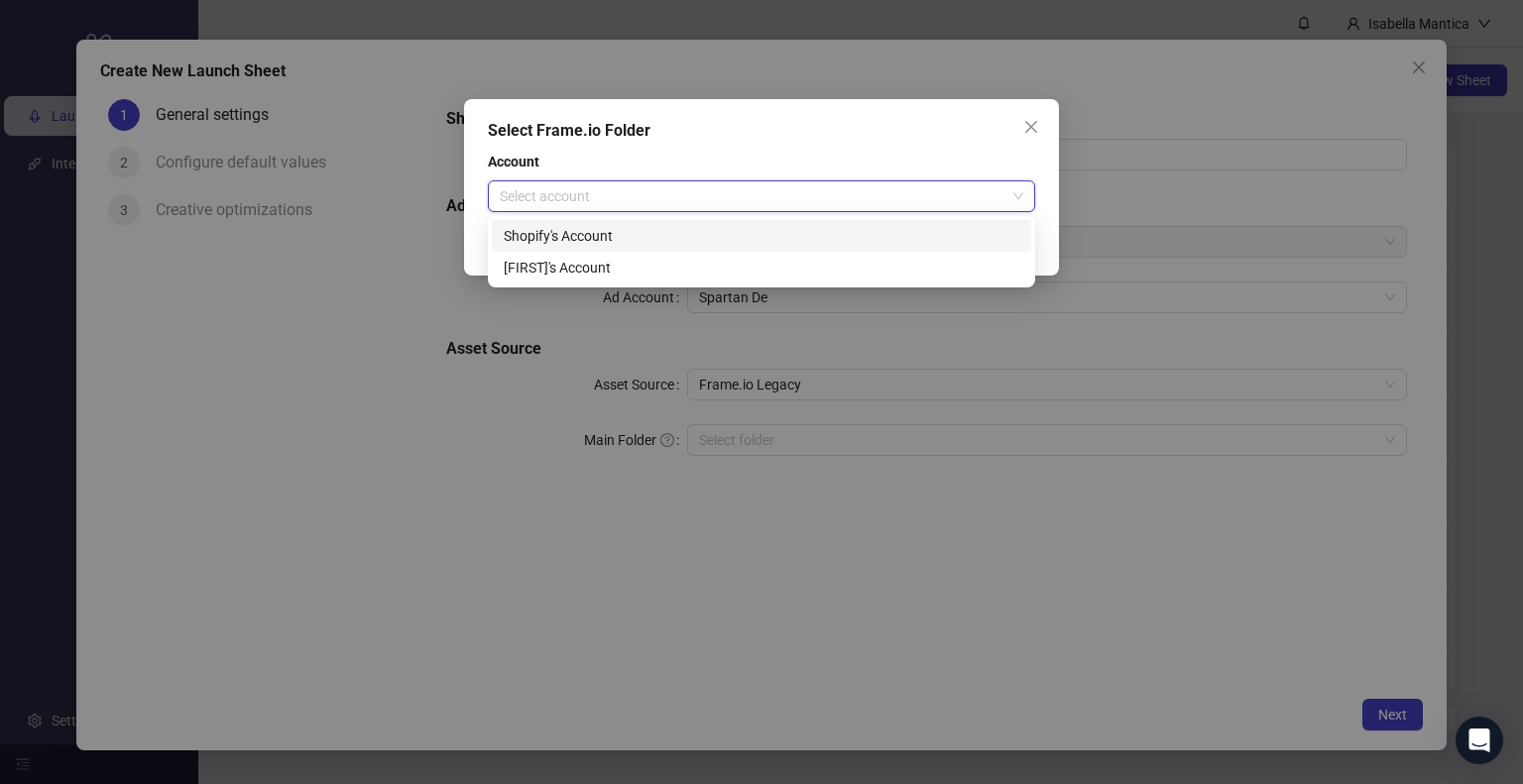 click at bounding box center [753, 196] 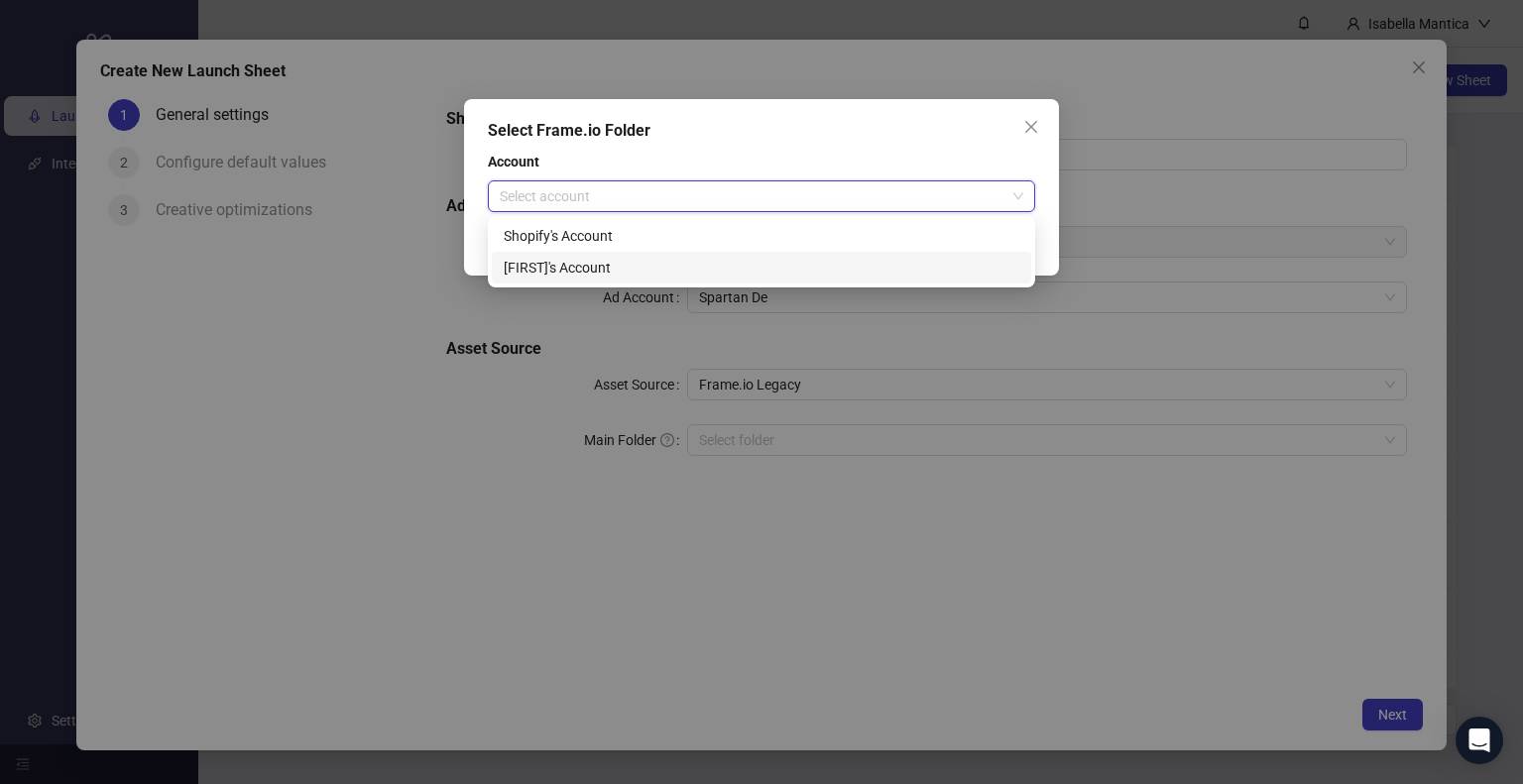 click on "[FIRST]'s Account" at bounding box center (0, 0) 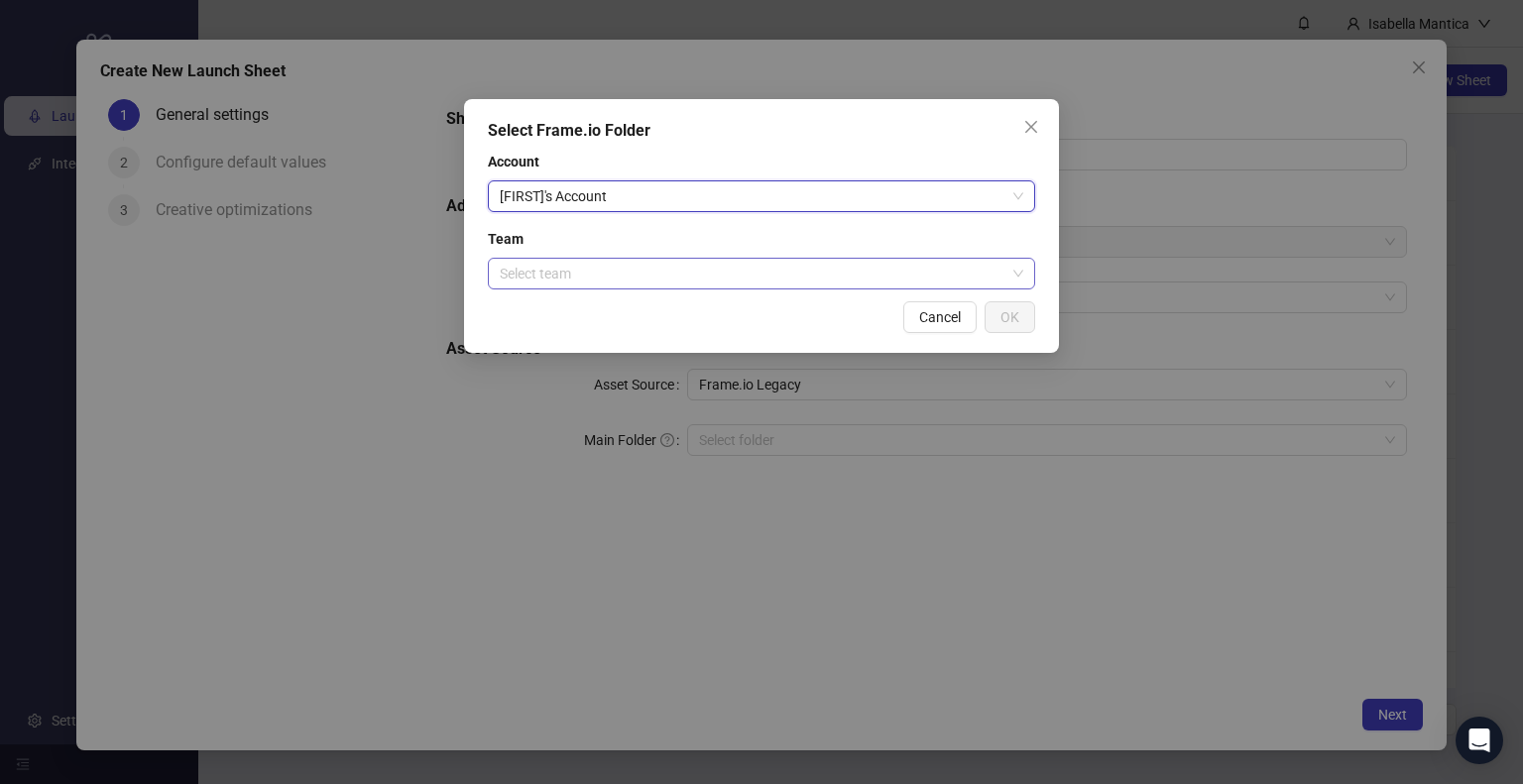 click at bounding box center (753, 274) 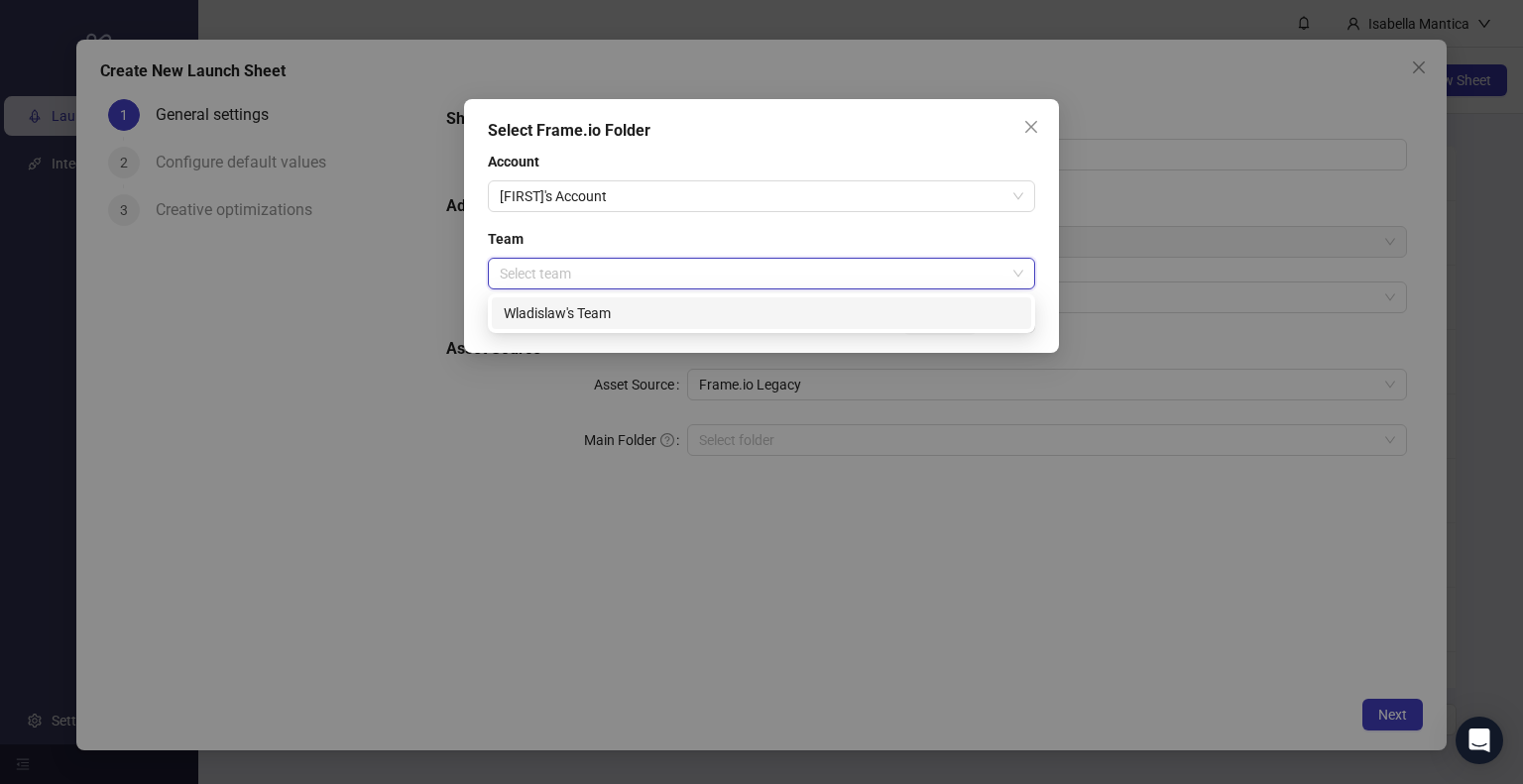 click on "Wladislaw's Team" at bounding box center (0, 0) 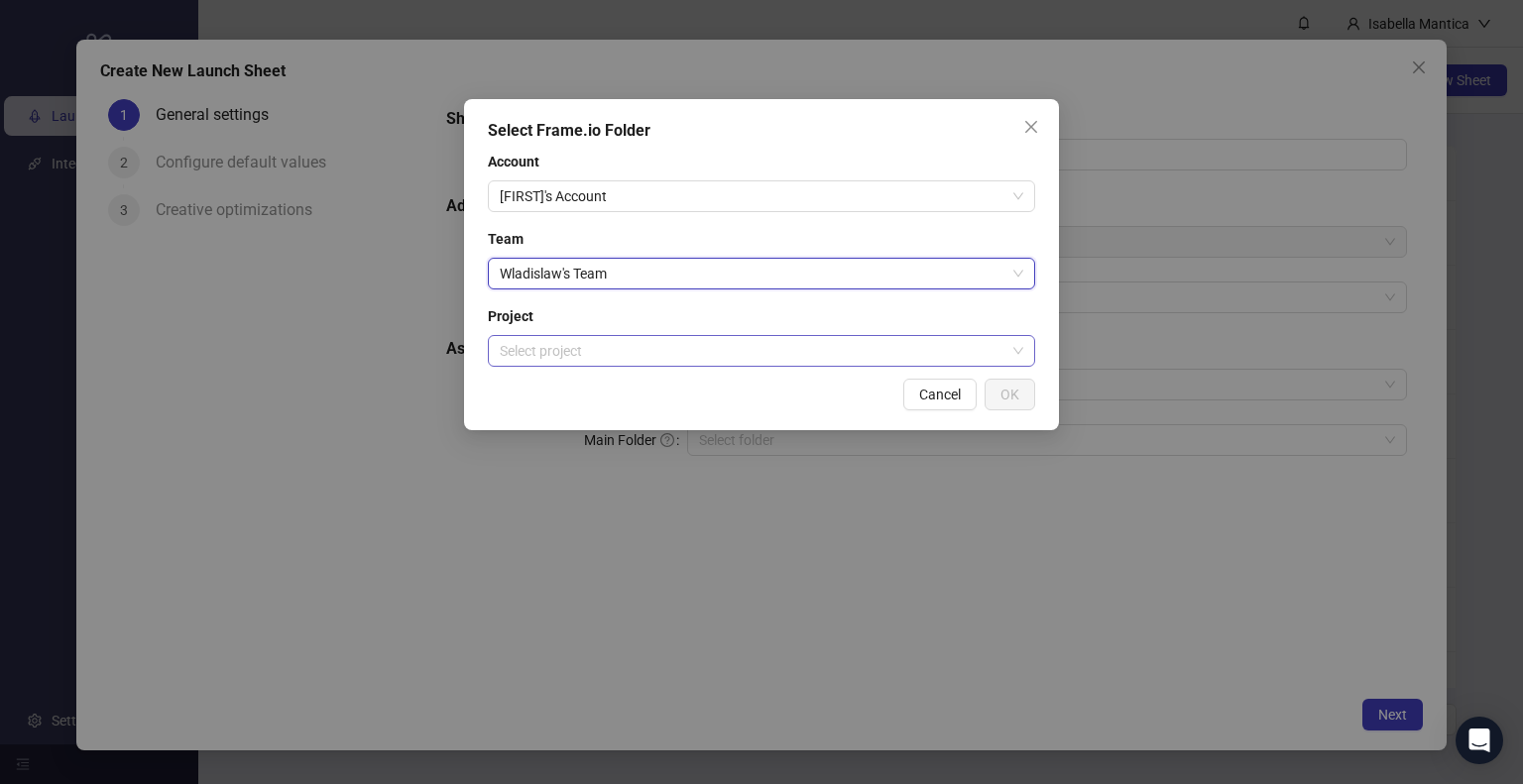 click at bounding box center (753, 351) 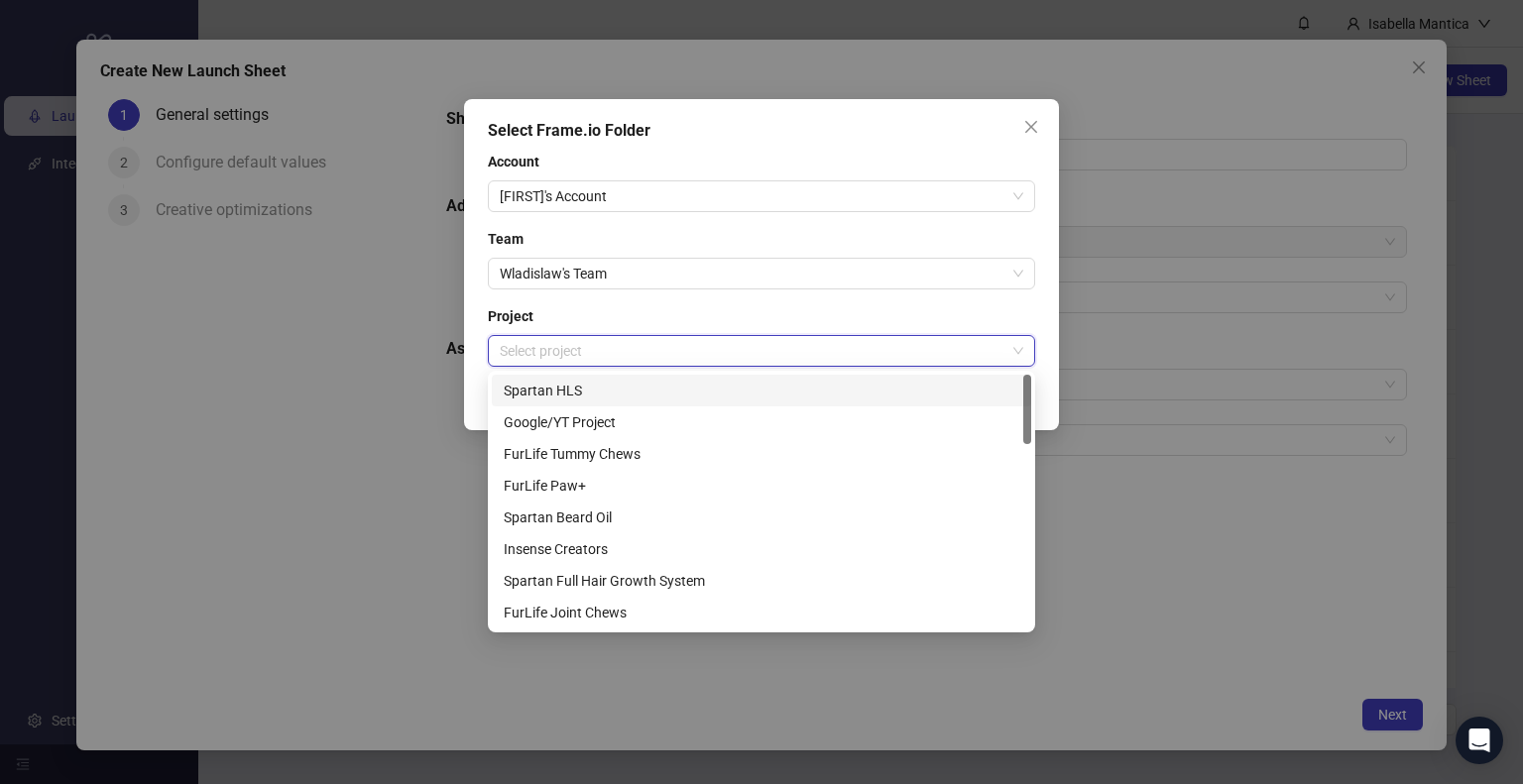 click on "Spartan HLS" at bounding box center [0, 0] 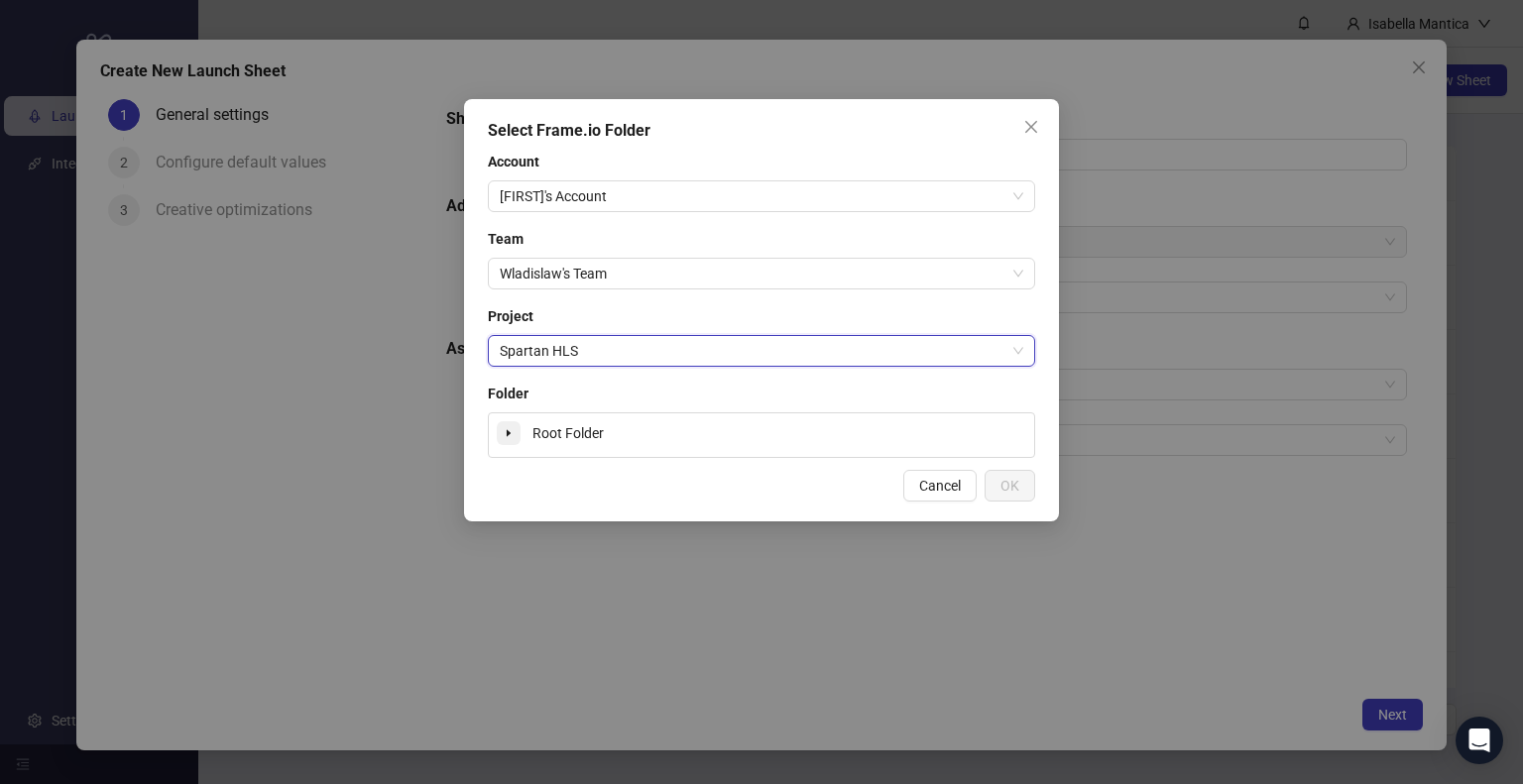 click at bounding box center (509, 433) 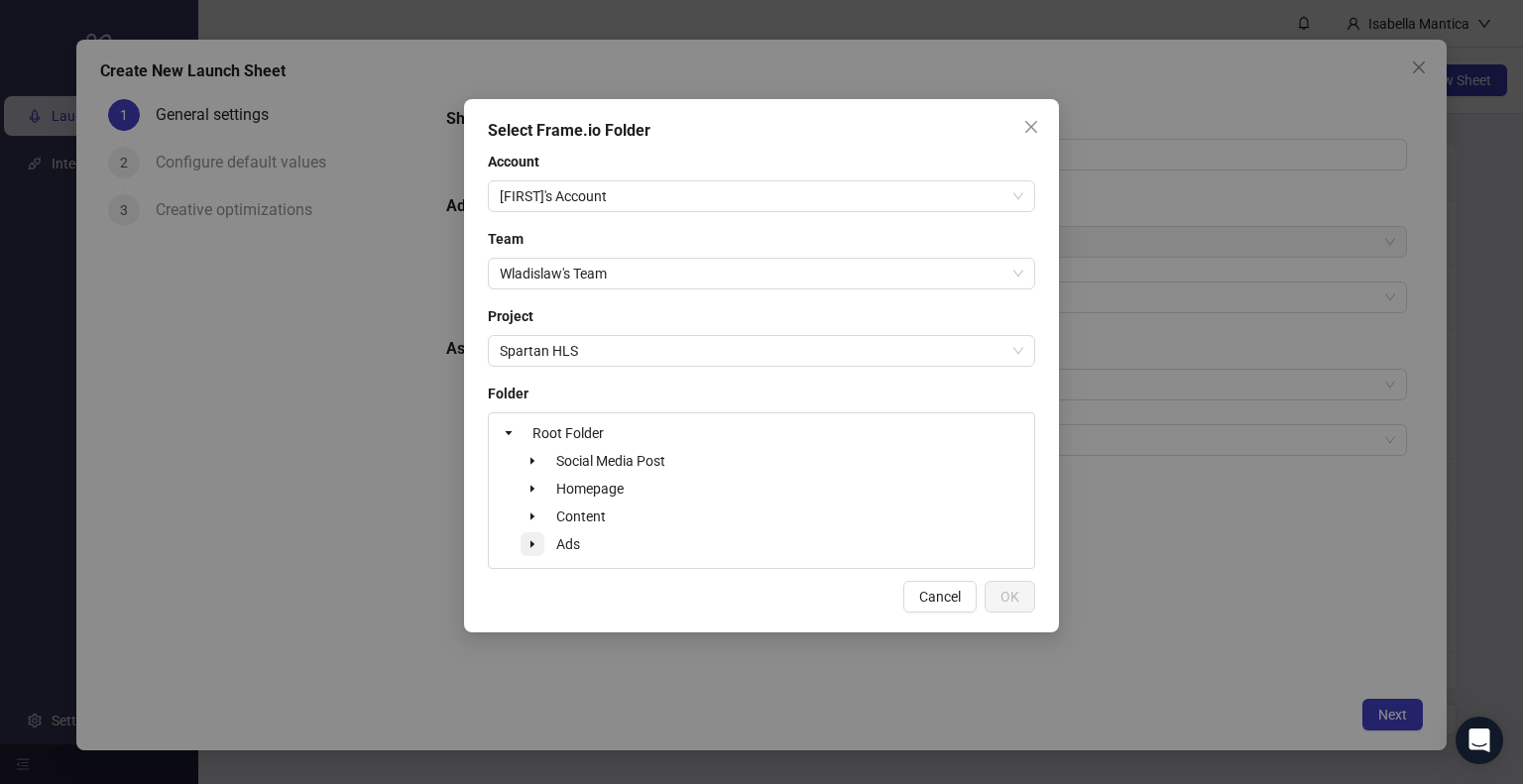 click at bounding box center (532, 544) 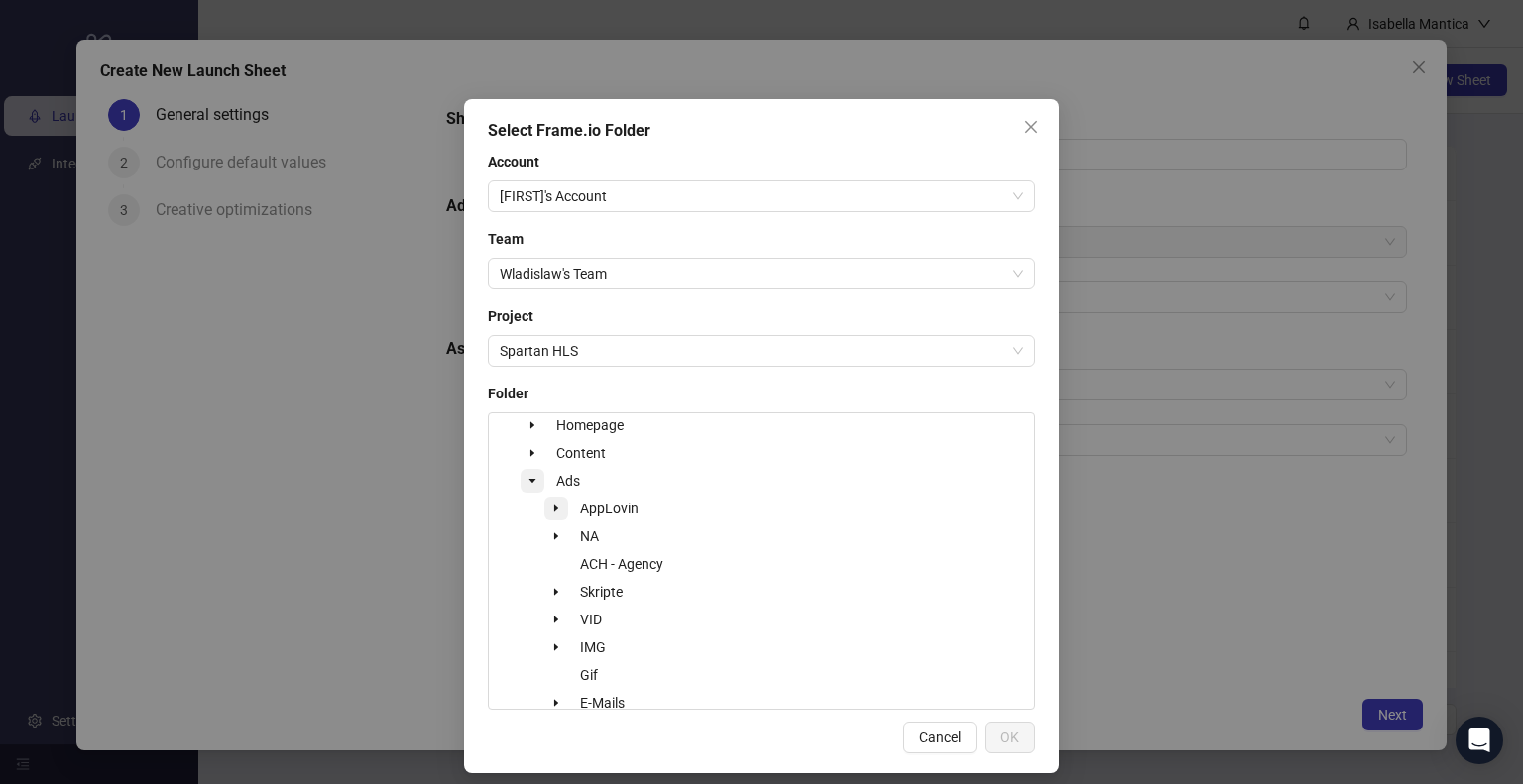 scroll, scrollTop: 108, scrollLeft: 0, axis: vertical 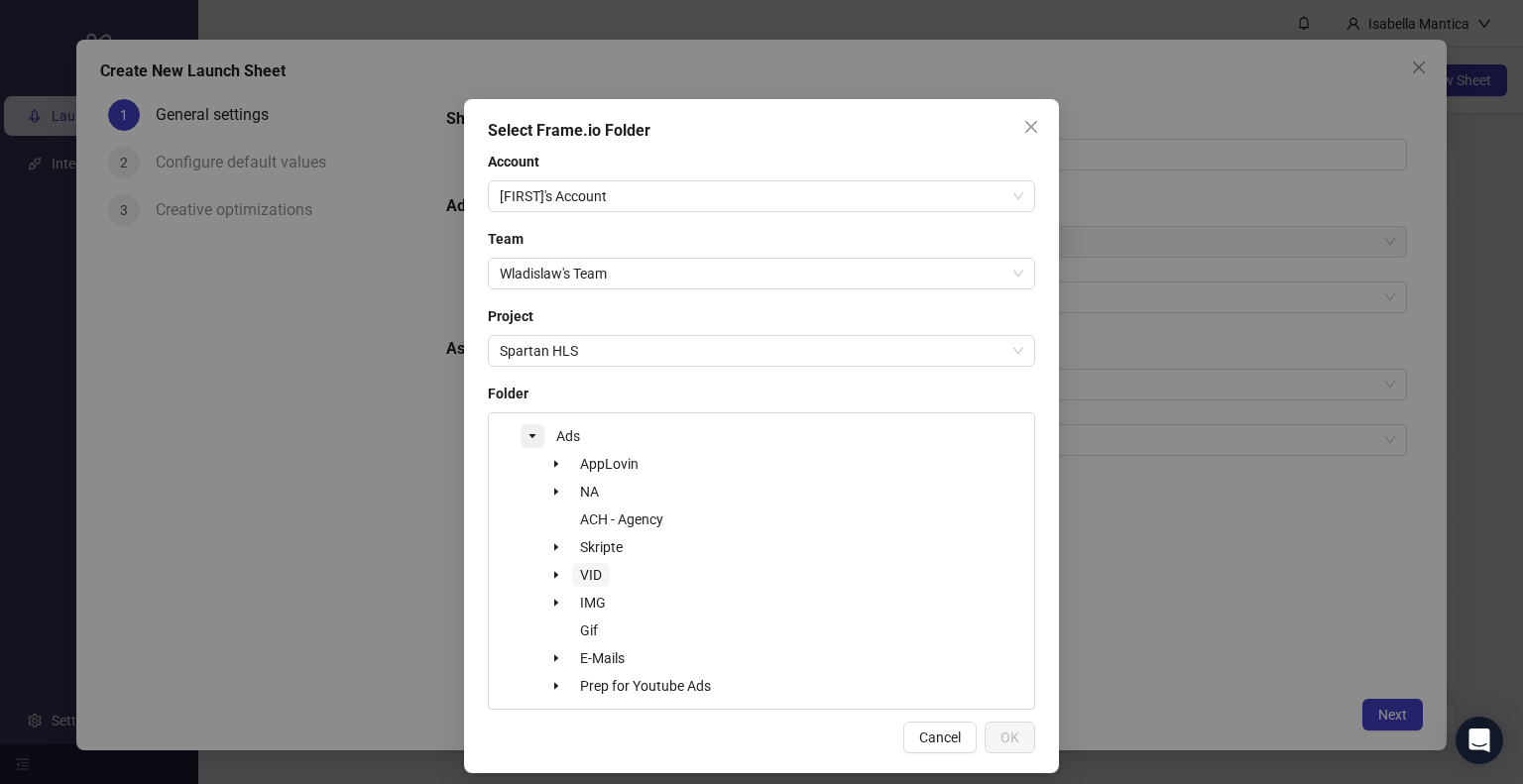 click on "VID" at bounding box center [611, 353] 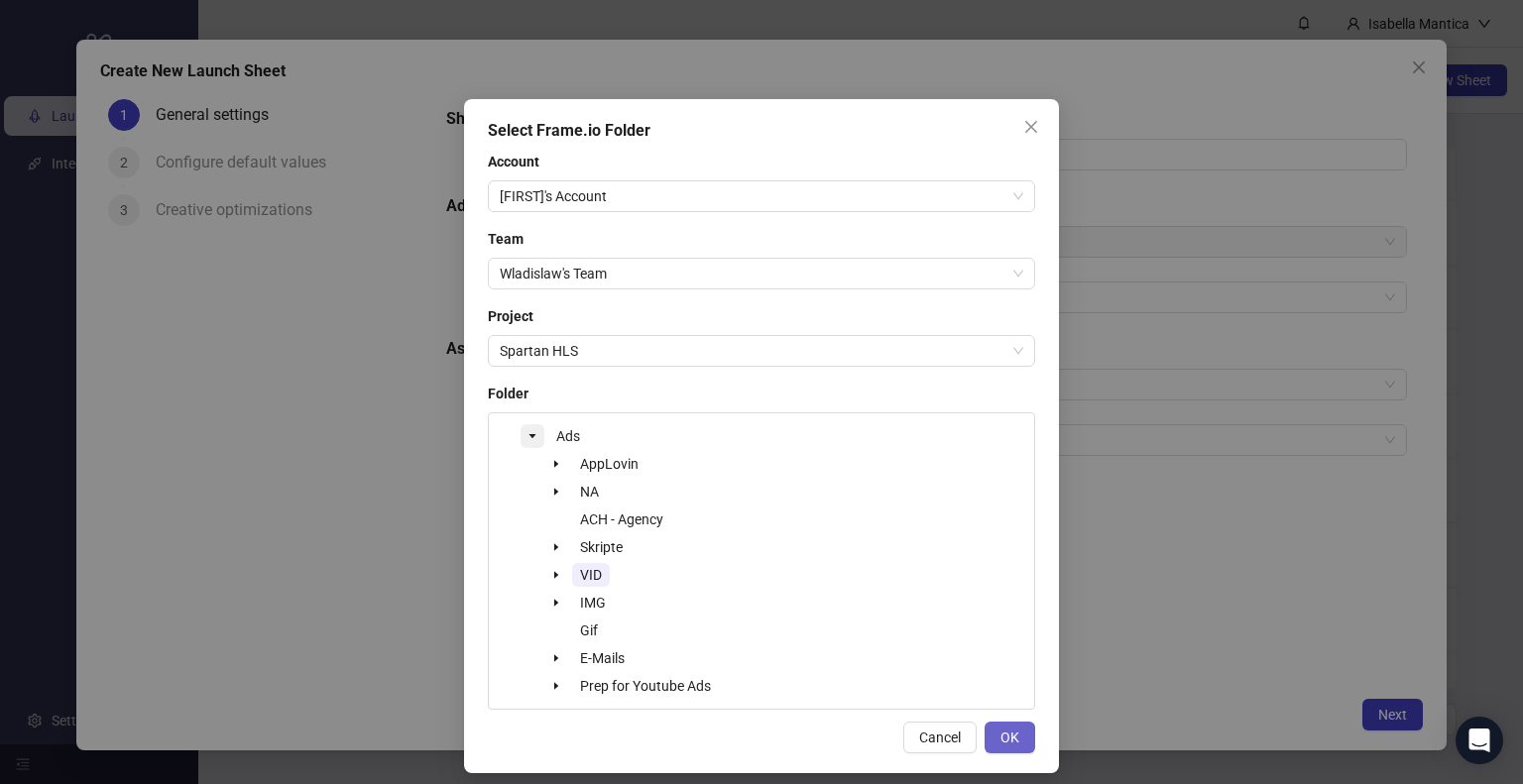 click on "OK" at bounding box center [1009, 737] 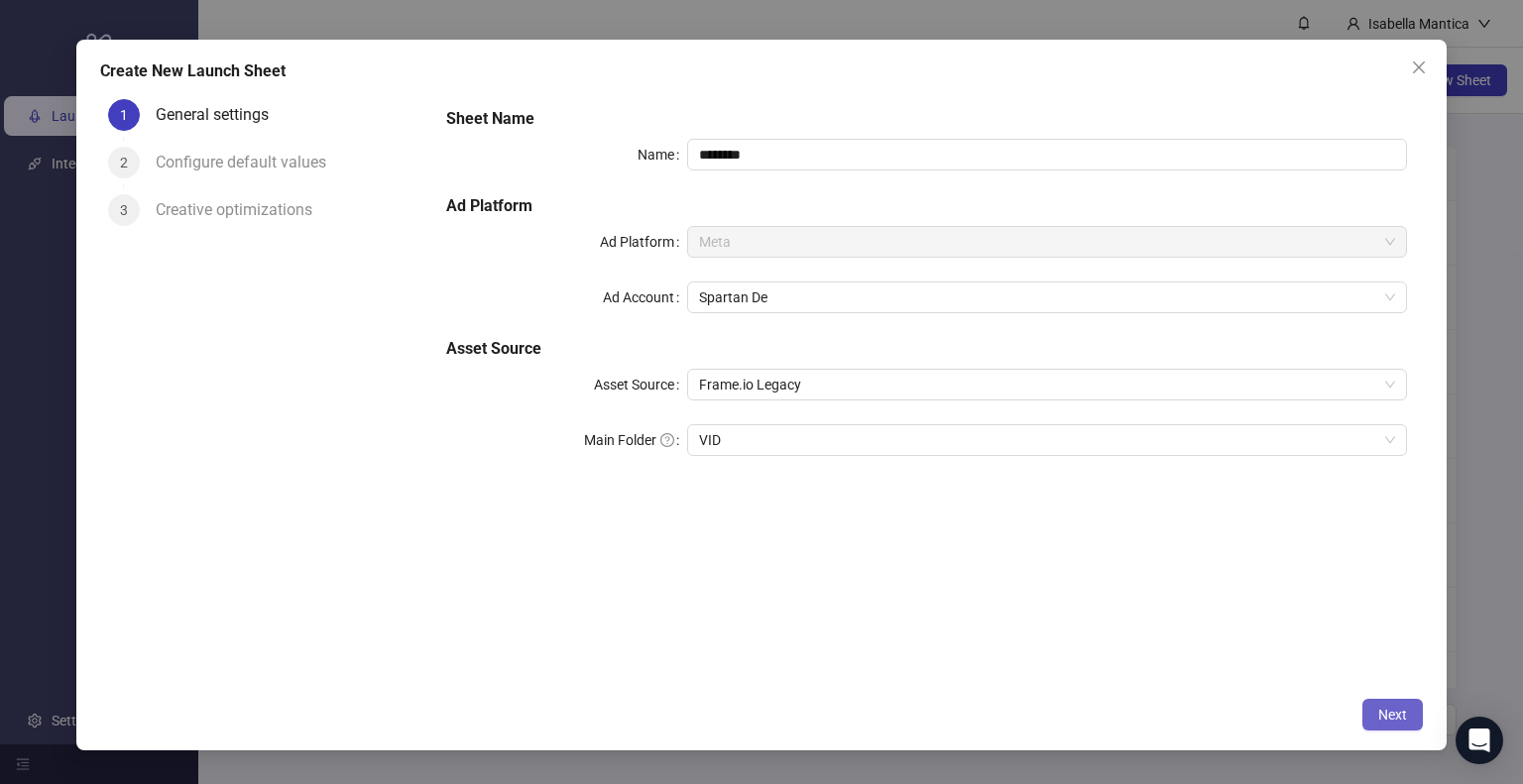 click on "Next" at bounding box center (1392, 715) 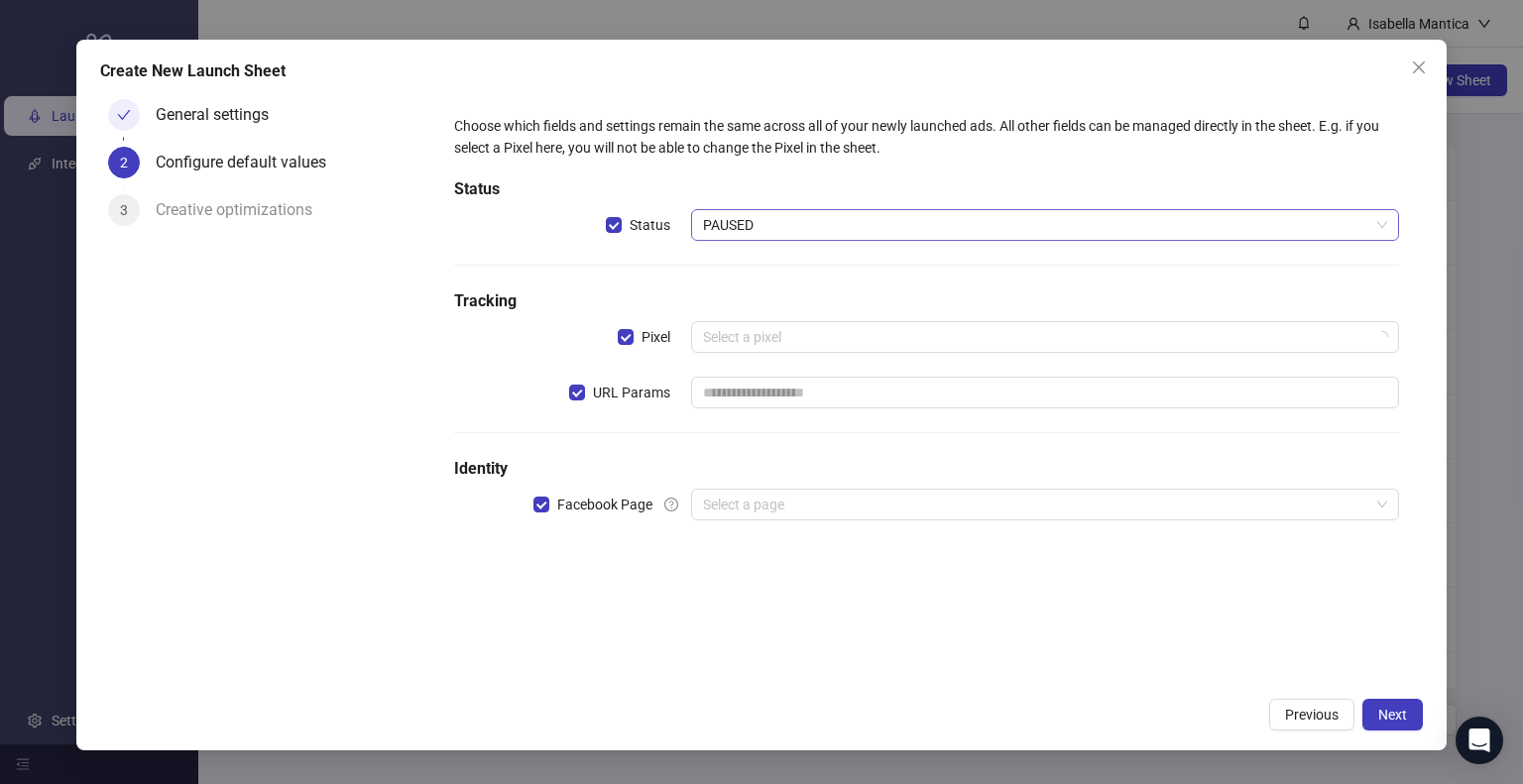click on "PAUSED" at bounding box center (1045, 225) 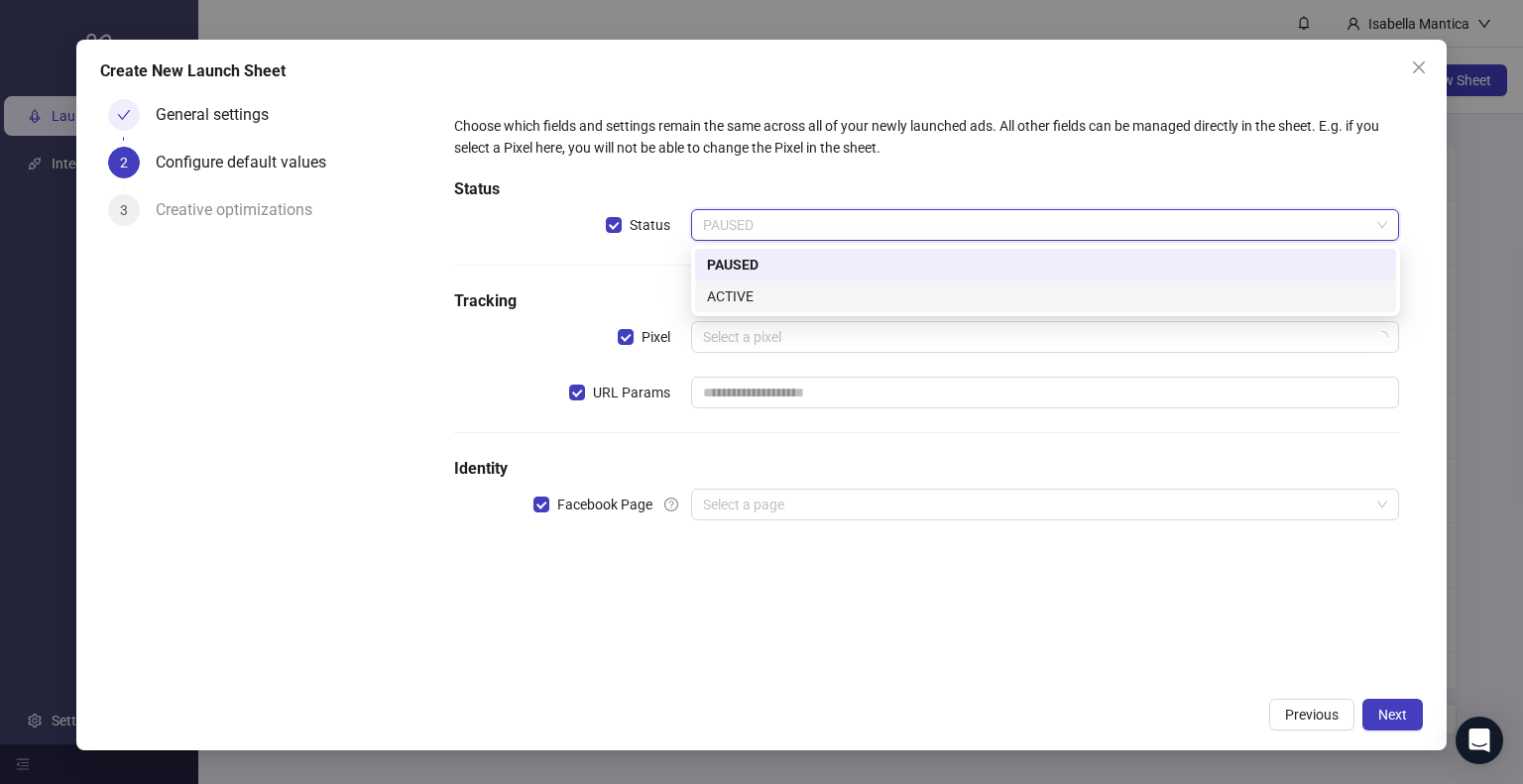 click on "ACTIVE" at bounding box center (1045, 296) 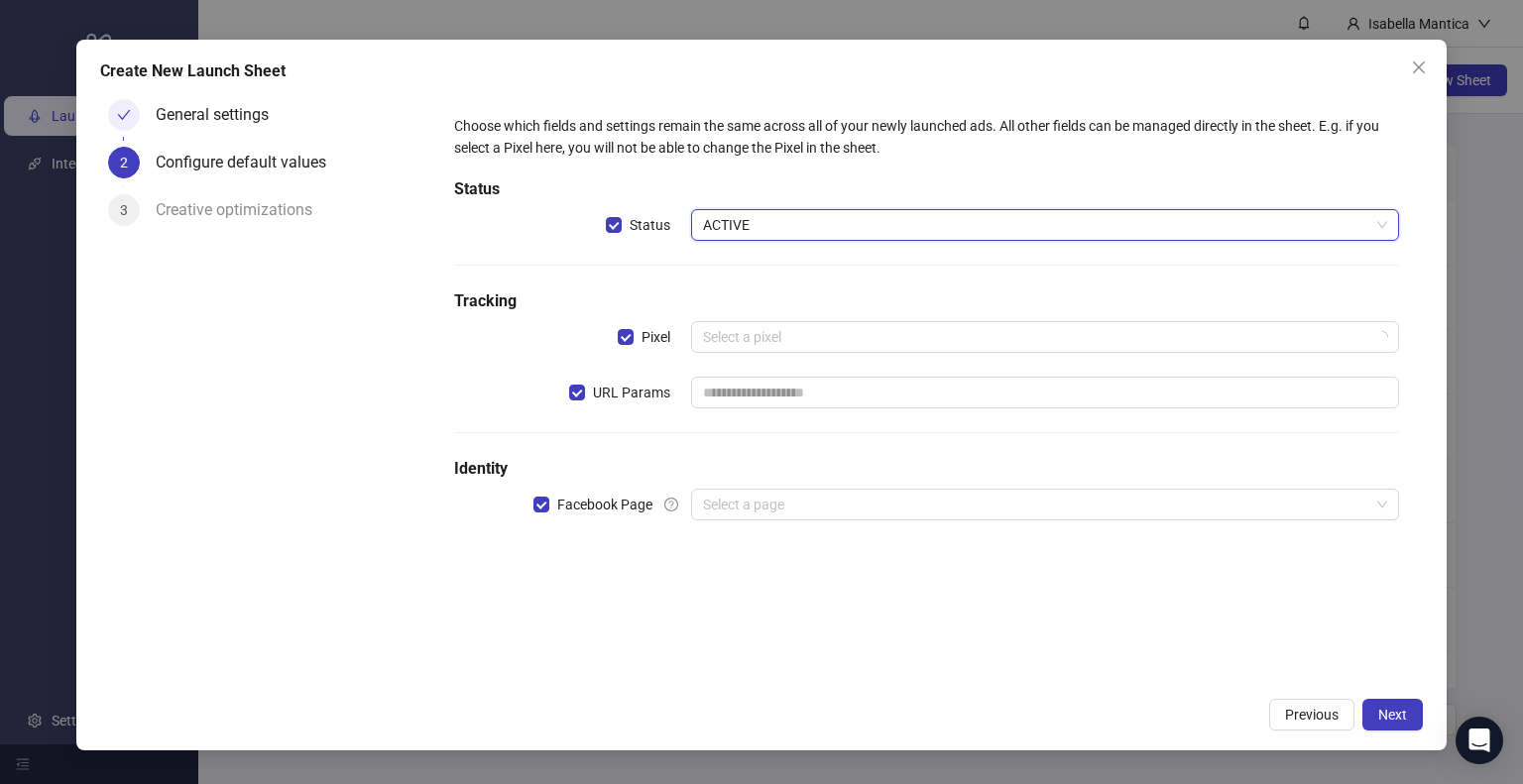 click on "Tracking" at bounding box center [926, 301] 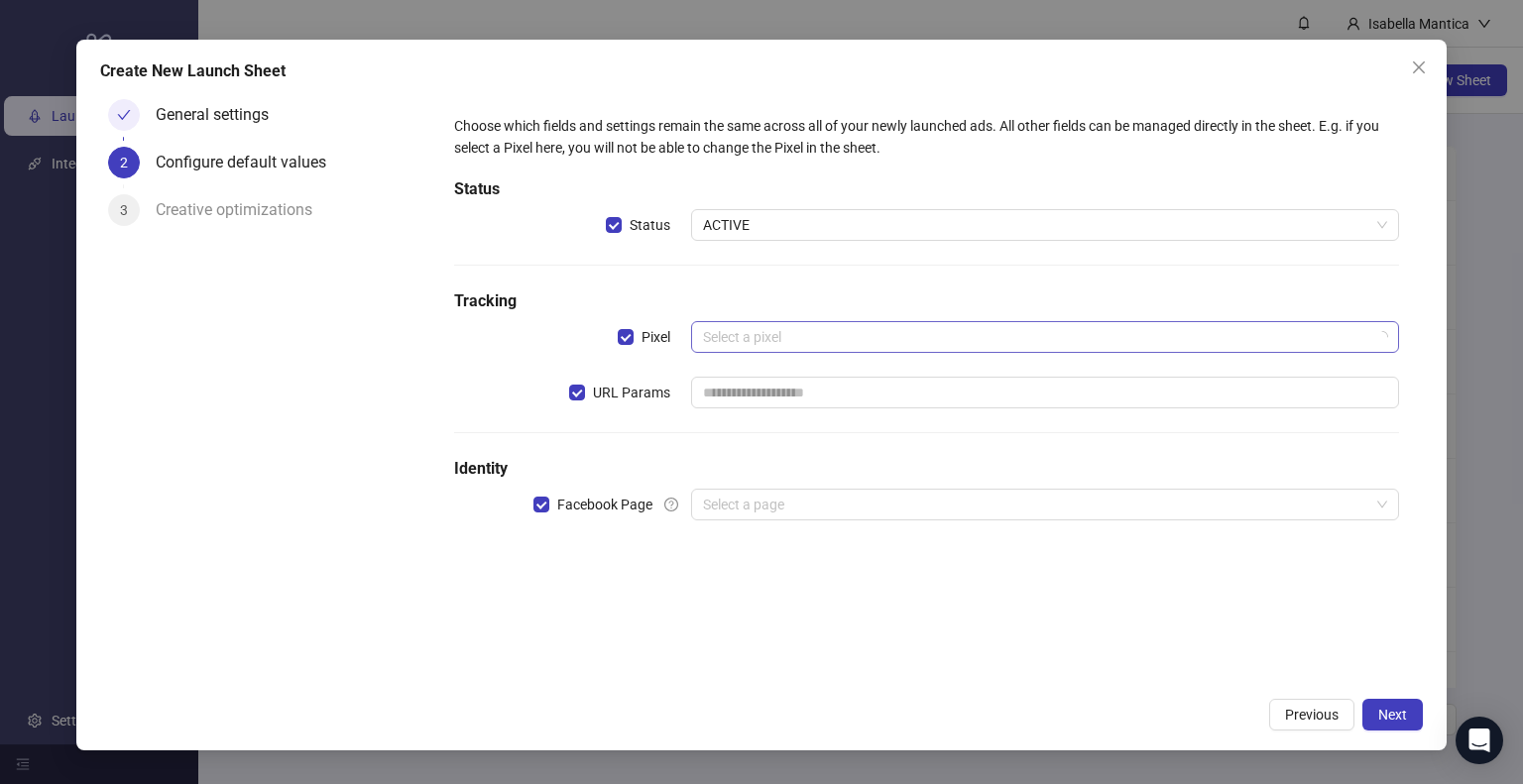 click at bounding box center [1036, 337] 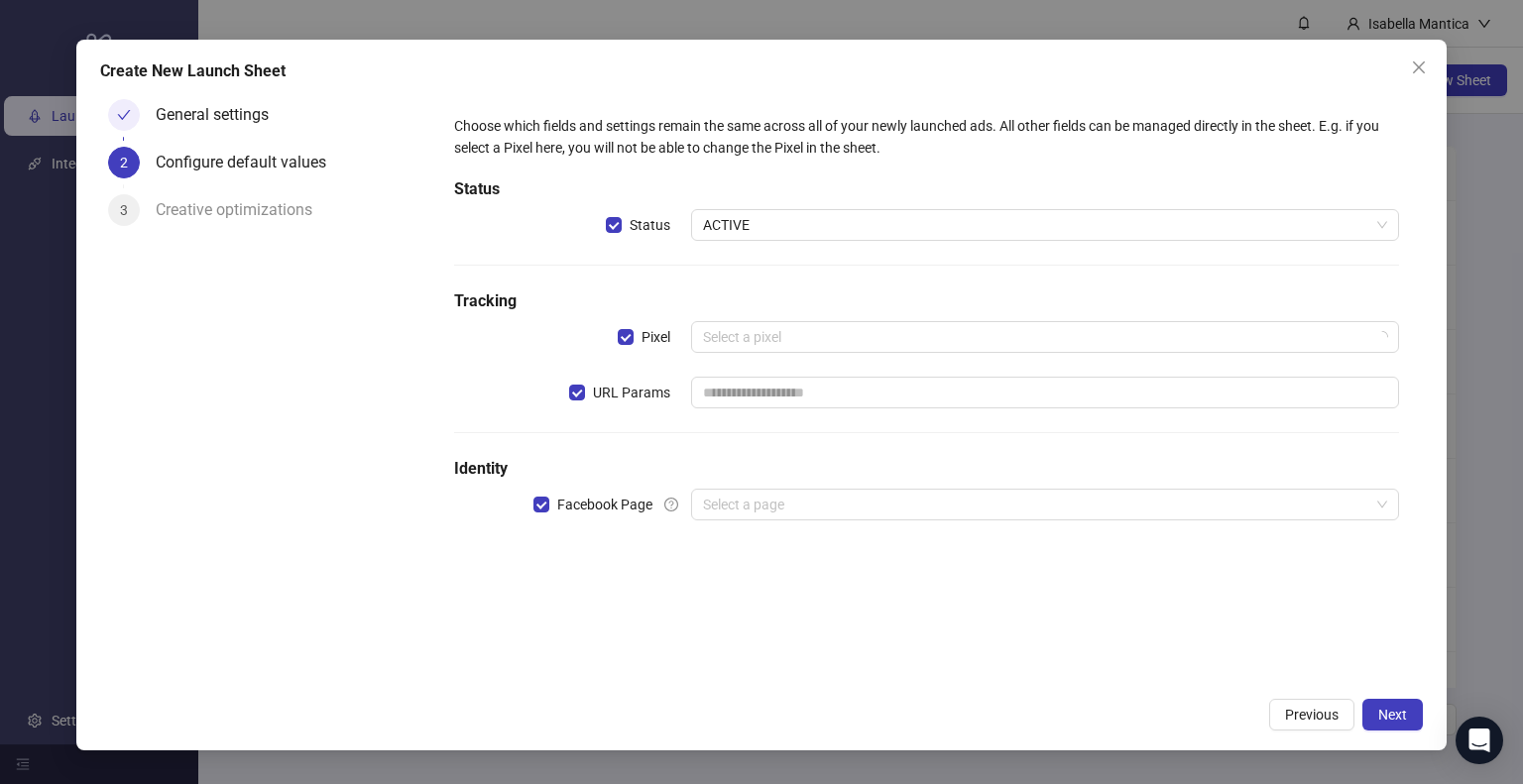 click on "Import Assets in Bulk 1 Asset Selection Select your assets 2 Distribution Choose distribution method 3 Adjustment Adjust, review and confirm Import assets in bulk for Single image and Single video ads. If you use 2 assets per ad (e.g. 1x1 and 9x16), they will be automatically grouped together based on your naming conventions. Select multiple assets to import Cancel Next" at bounding box center [926, 329] 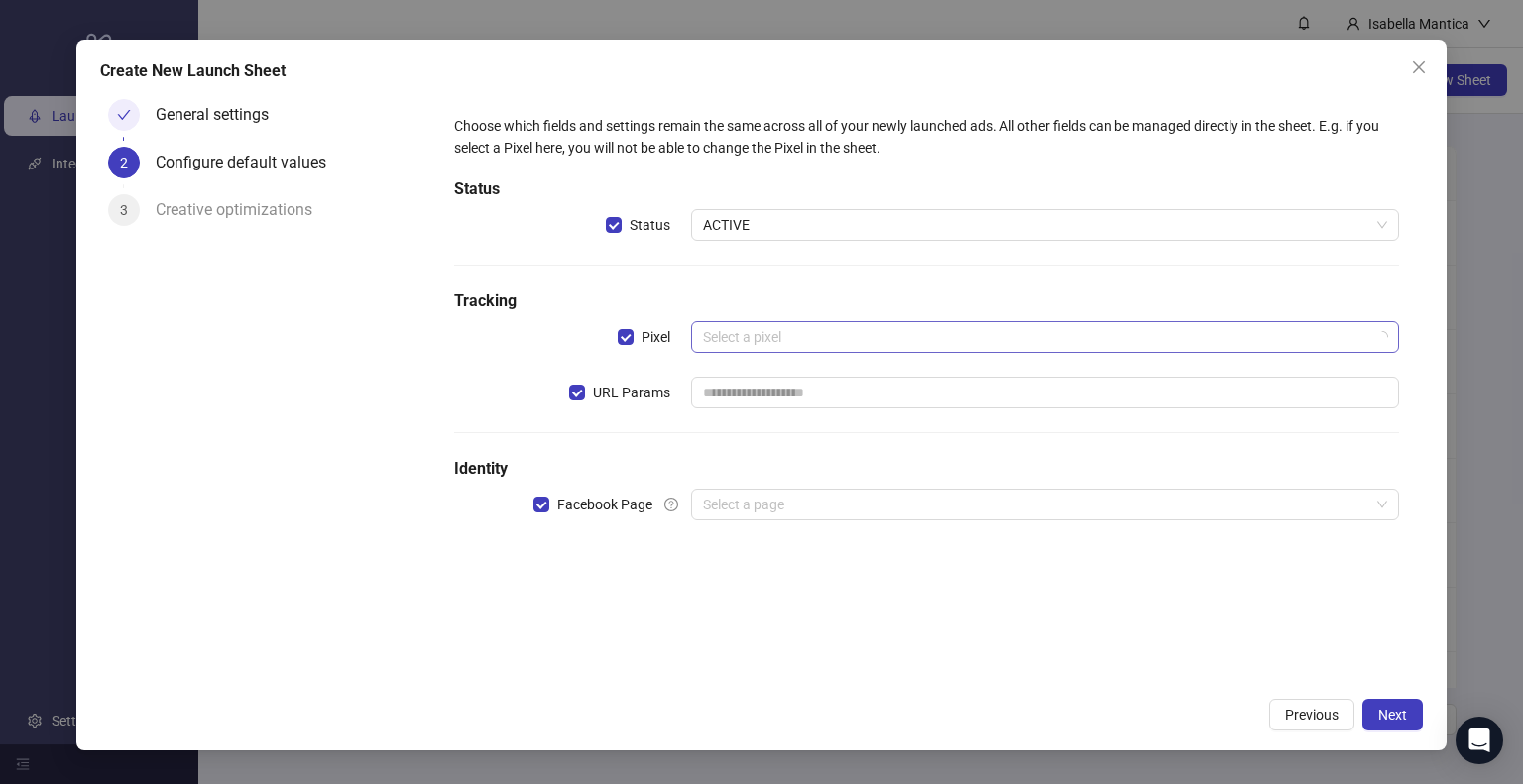 click at bounding box center (1036, 337) 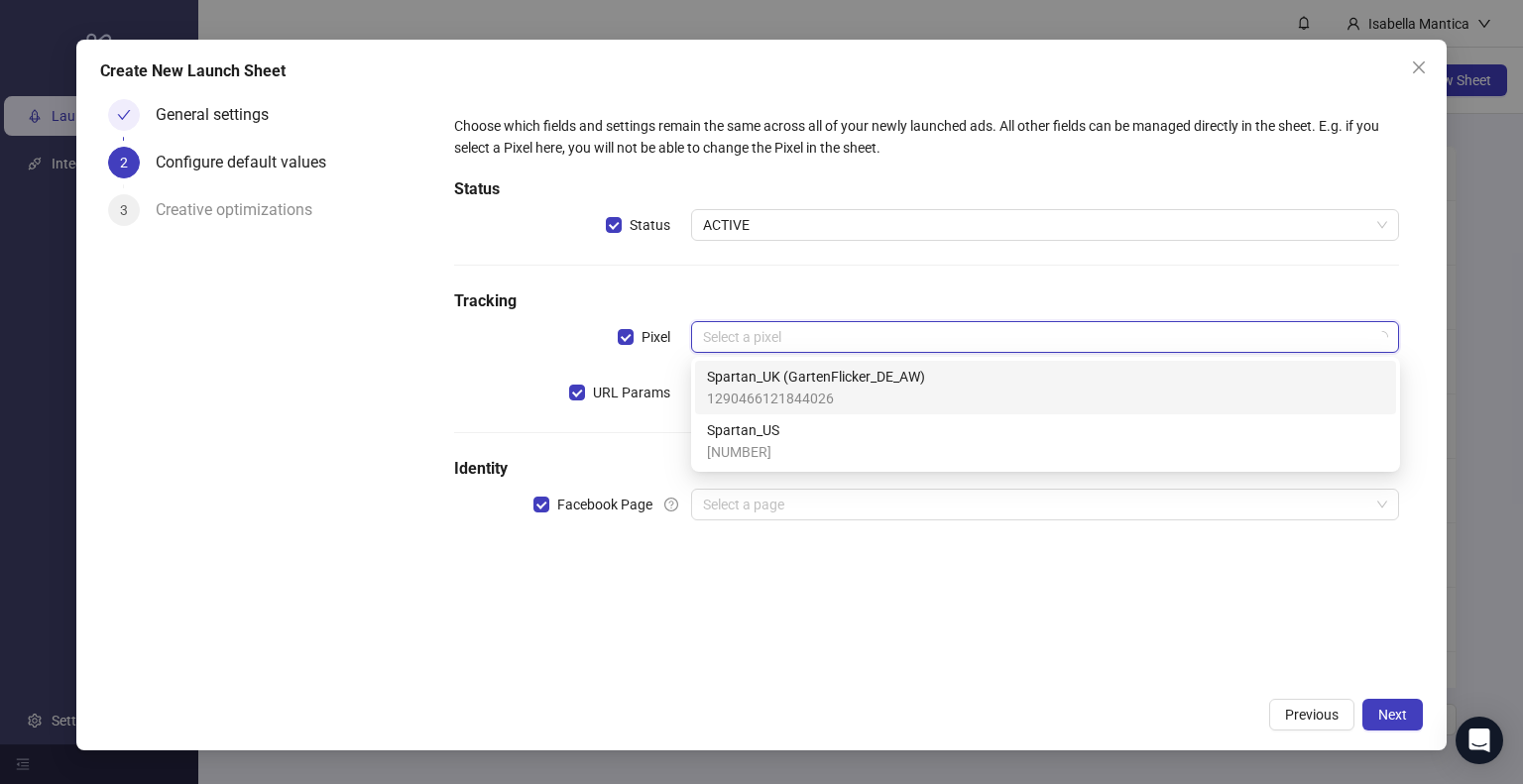 click on "Spartan_UK (GartenFlicker_DE_AW)" at bounding box center (816, 377) 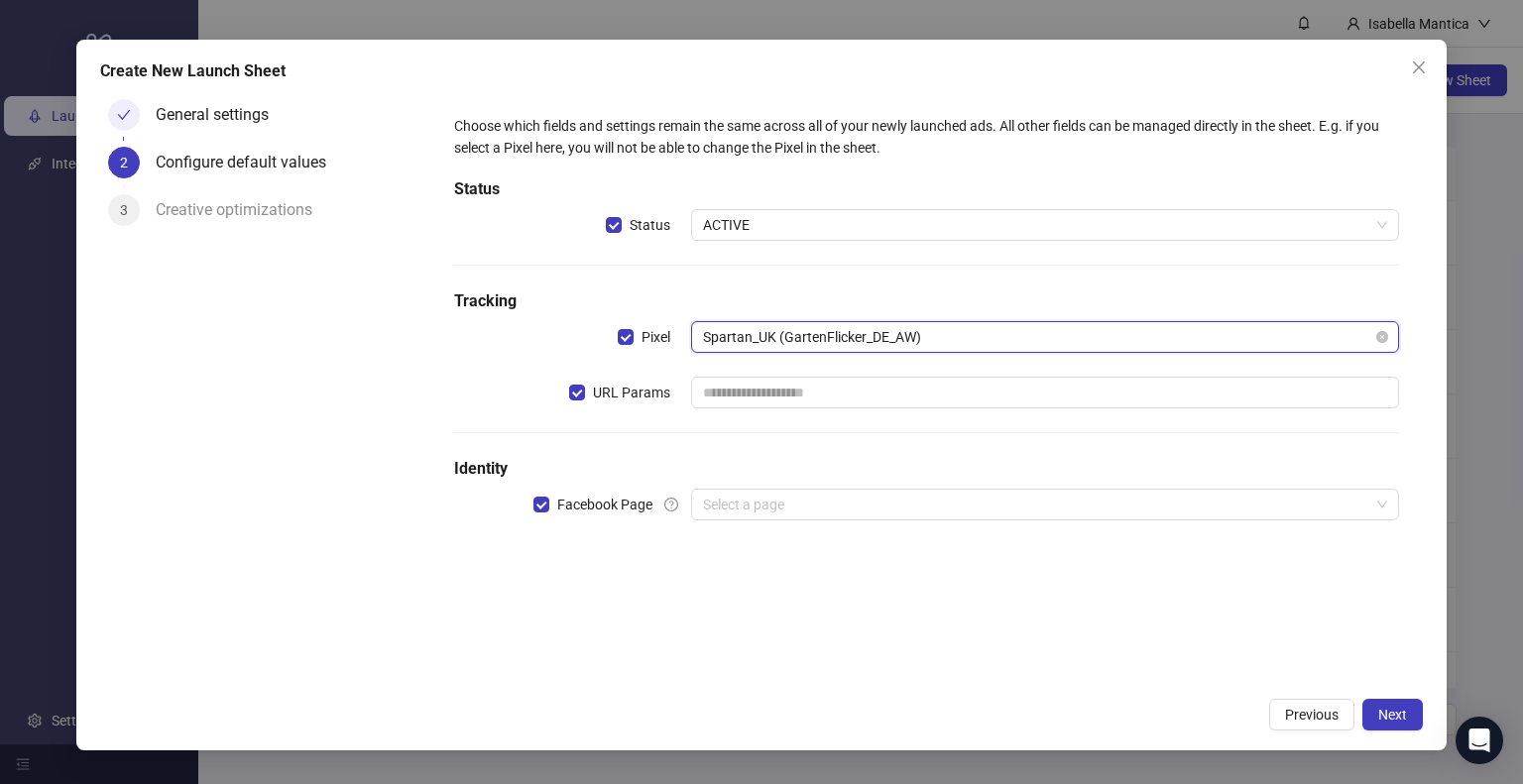 click on "Spartan_UK (GartenFlicker_DE_AW)" at bounding box center [1045, 337] 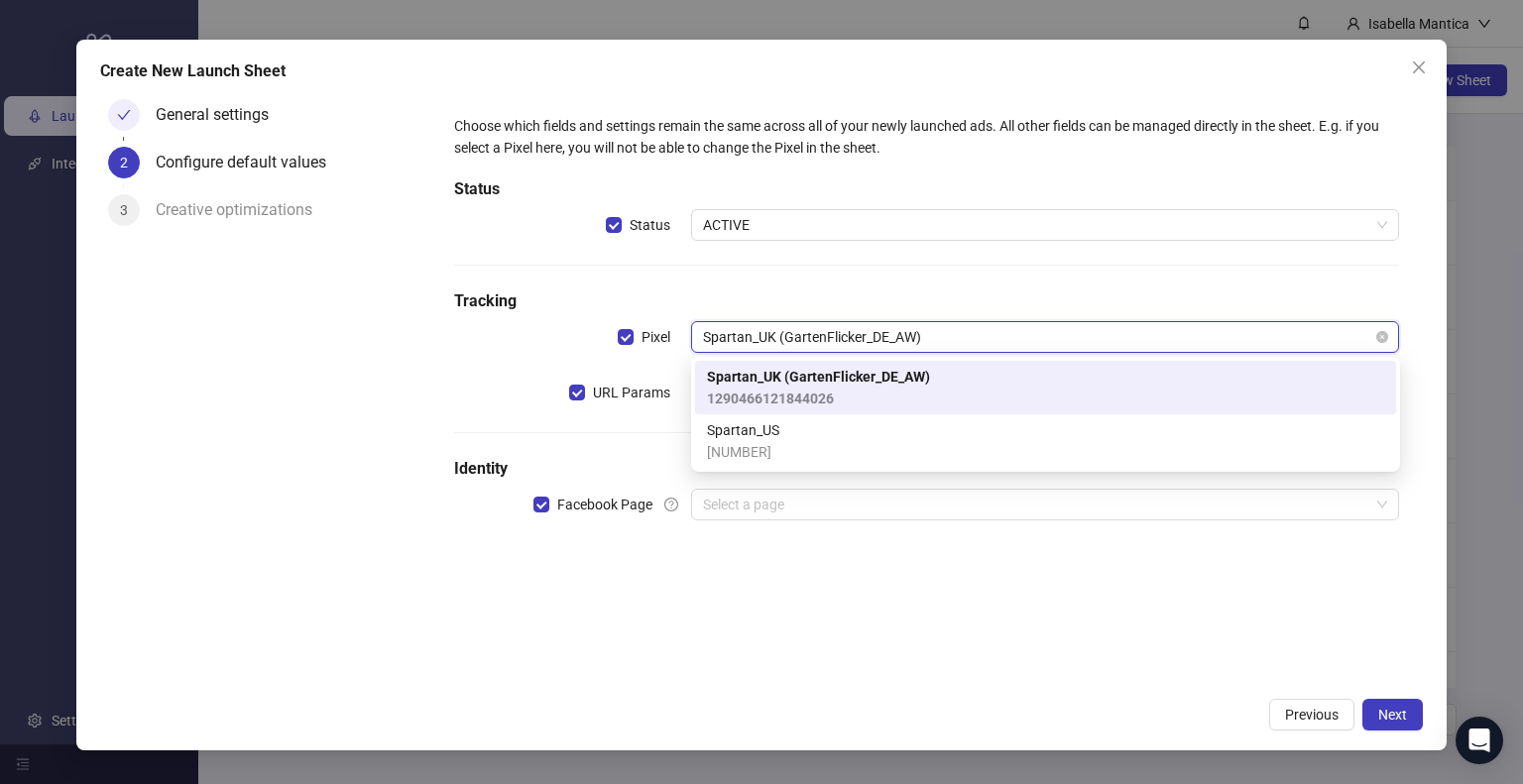 click on "Spartan_UK (GartenFlicker_DE_AW)" at bounding box center [1045, 337] 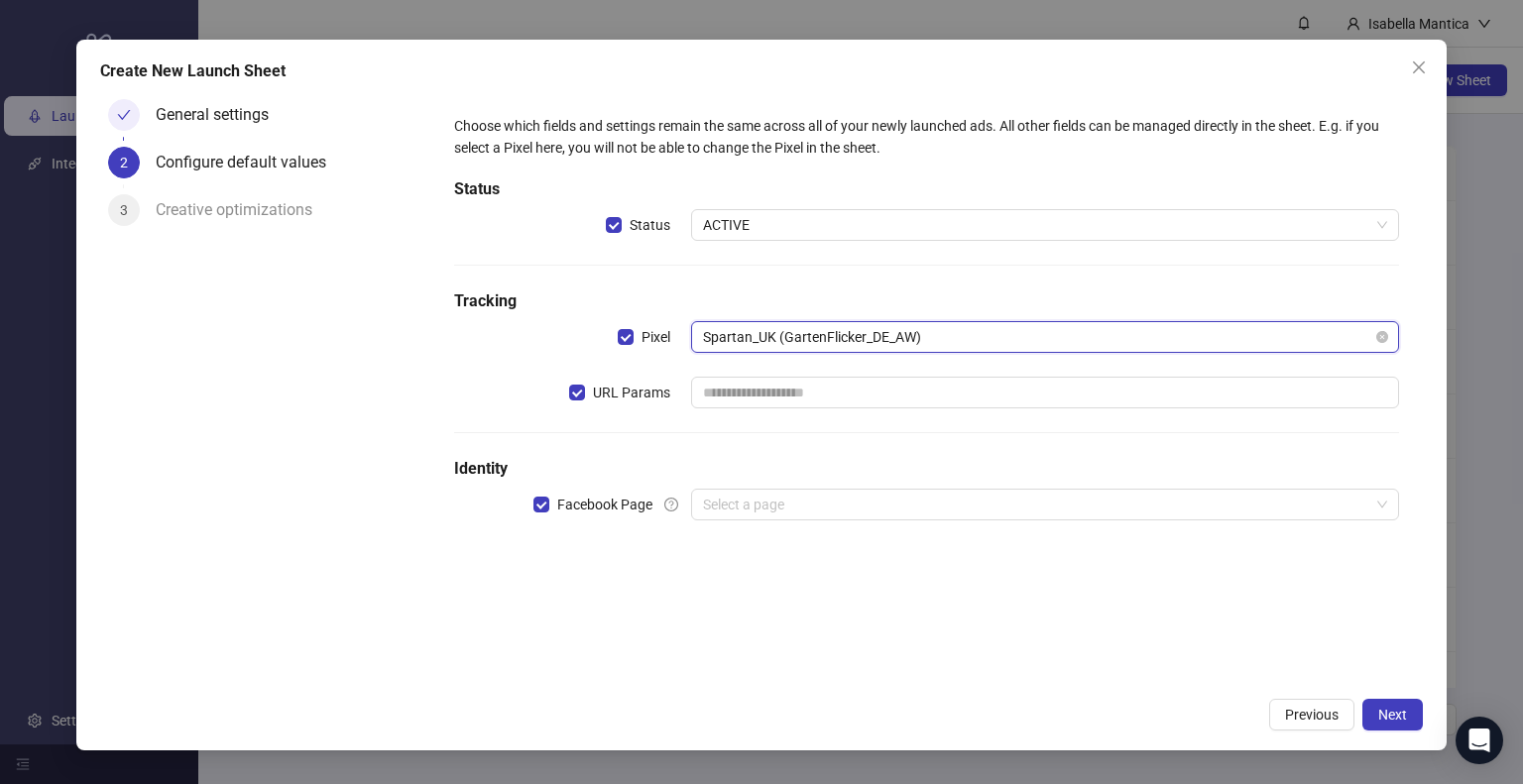 click on "Spartan_UK (GartenFlicker_DE_AW)" at bounding box center [1045, 337] 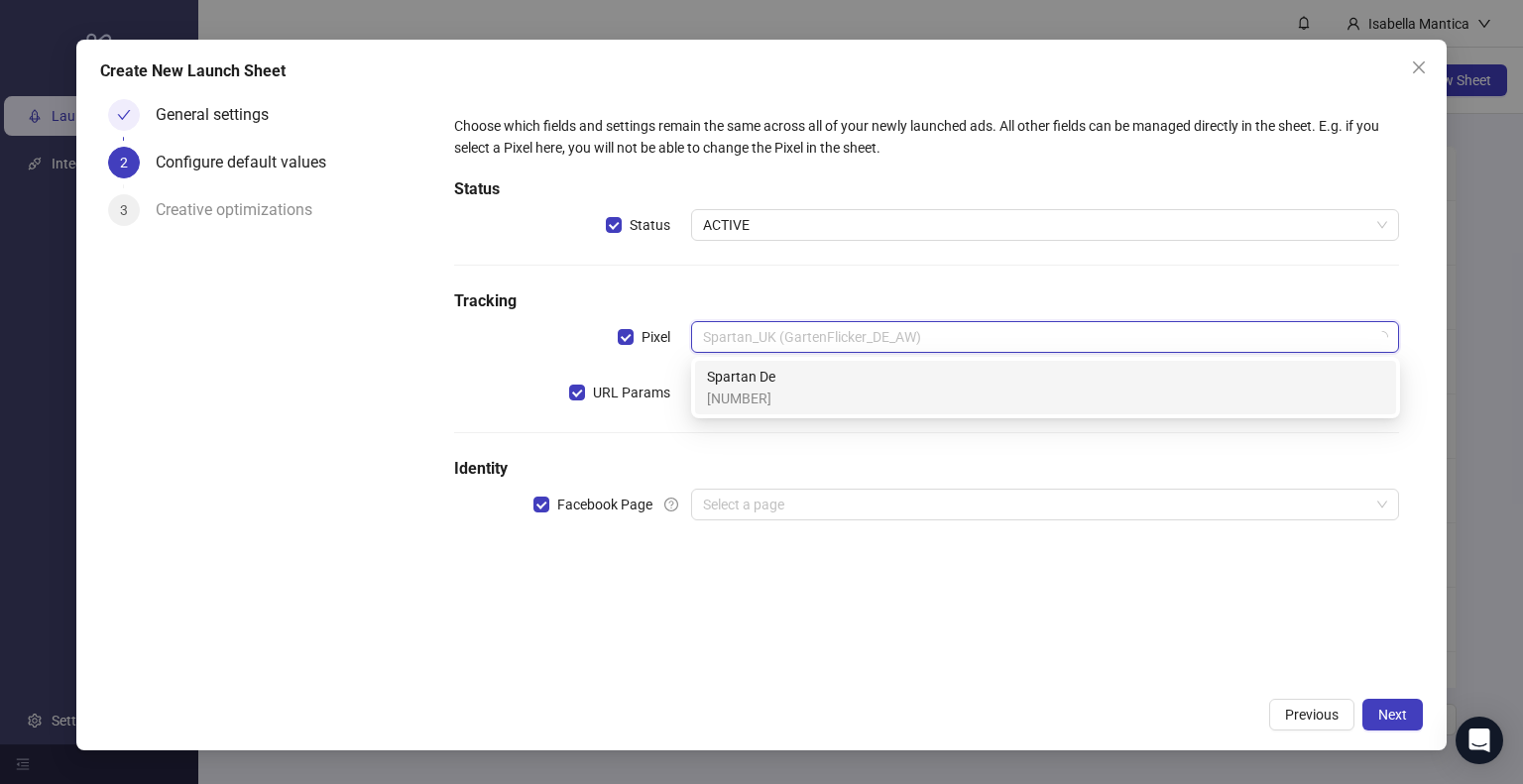 drag, startPoint x: 764, startPoint y: 389, endPoint x: 741, endPoint y: 386, distance: 23.194827 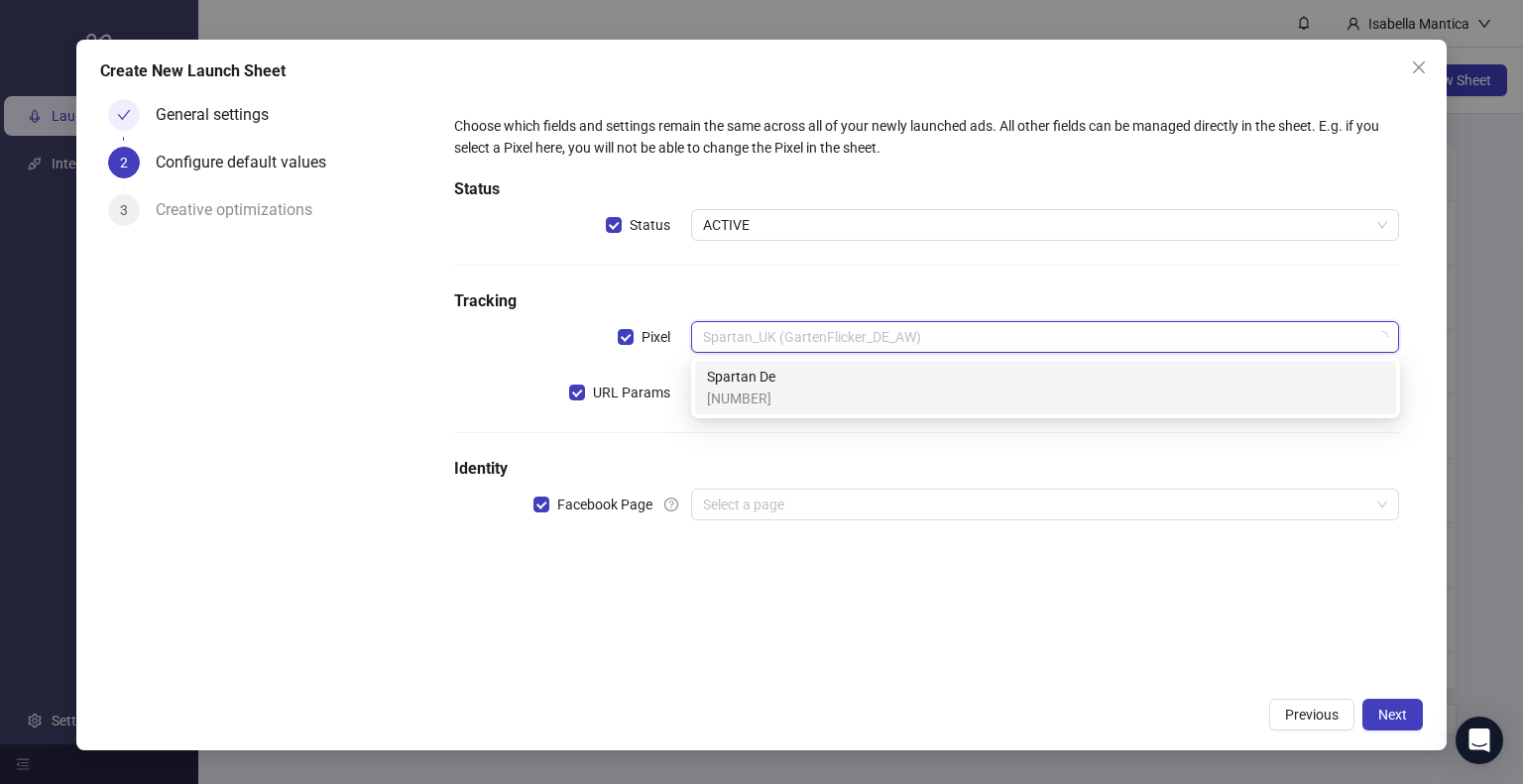 click on "[NUMBER]" at bounding box center [741, 398] 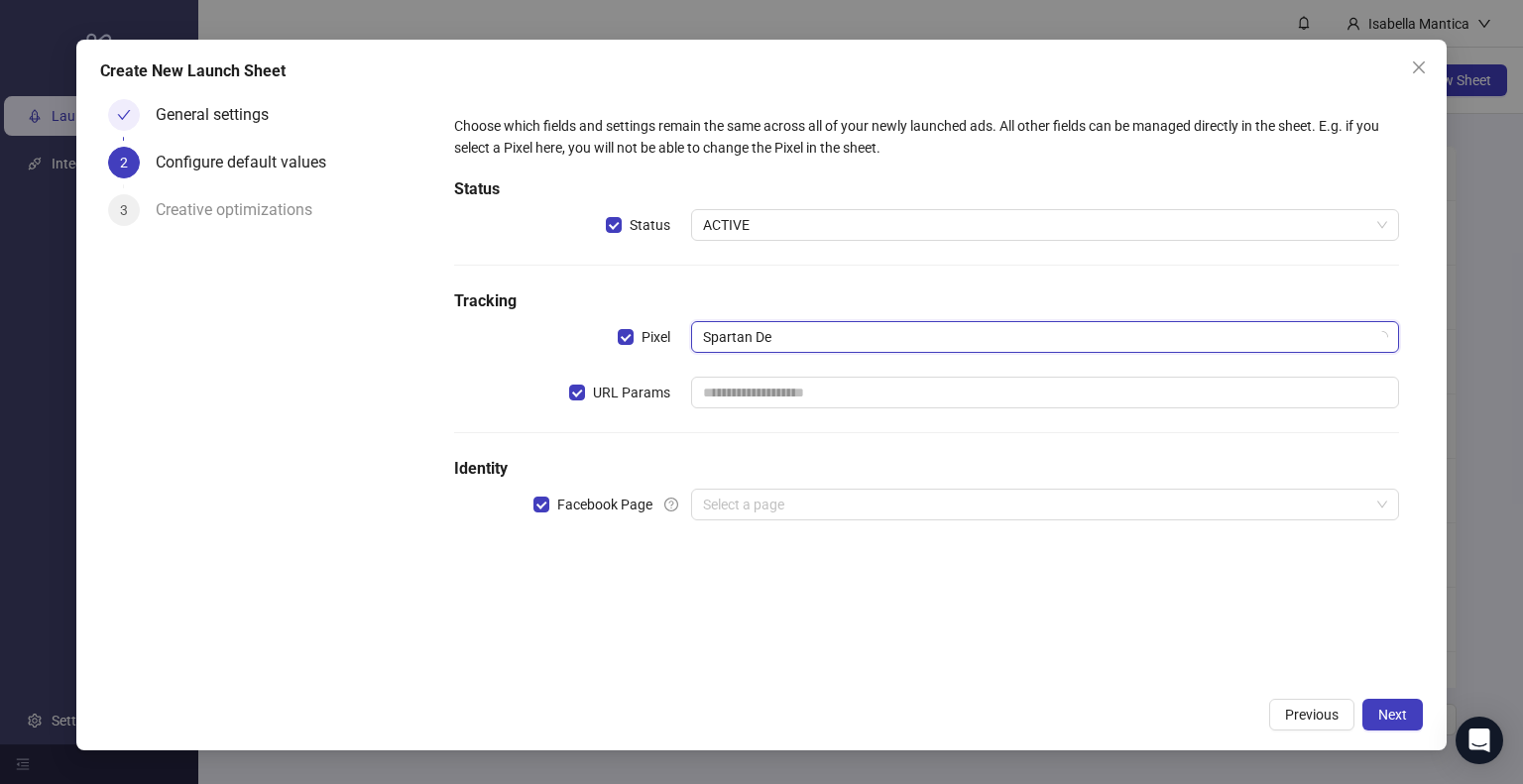 click on "Tracking" at bounding box center [926, 301] 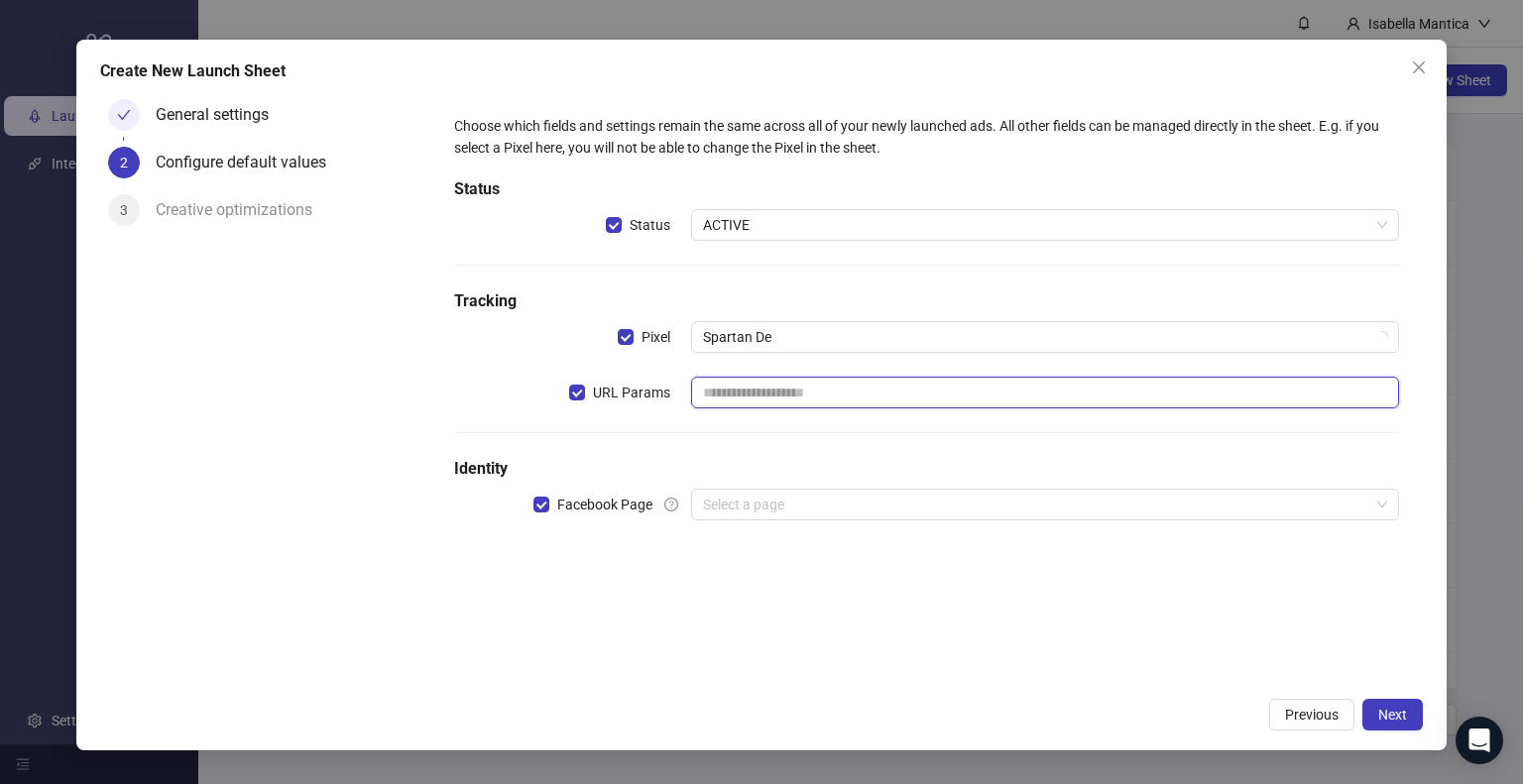 click at bounding box center [1045, 392] 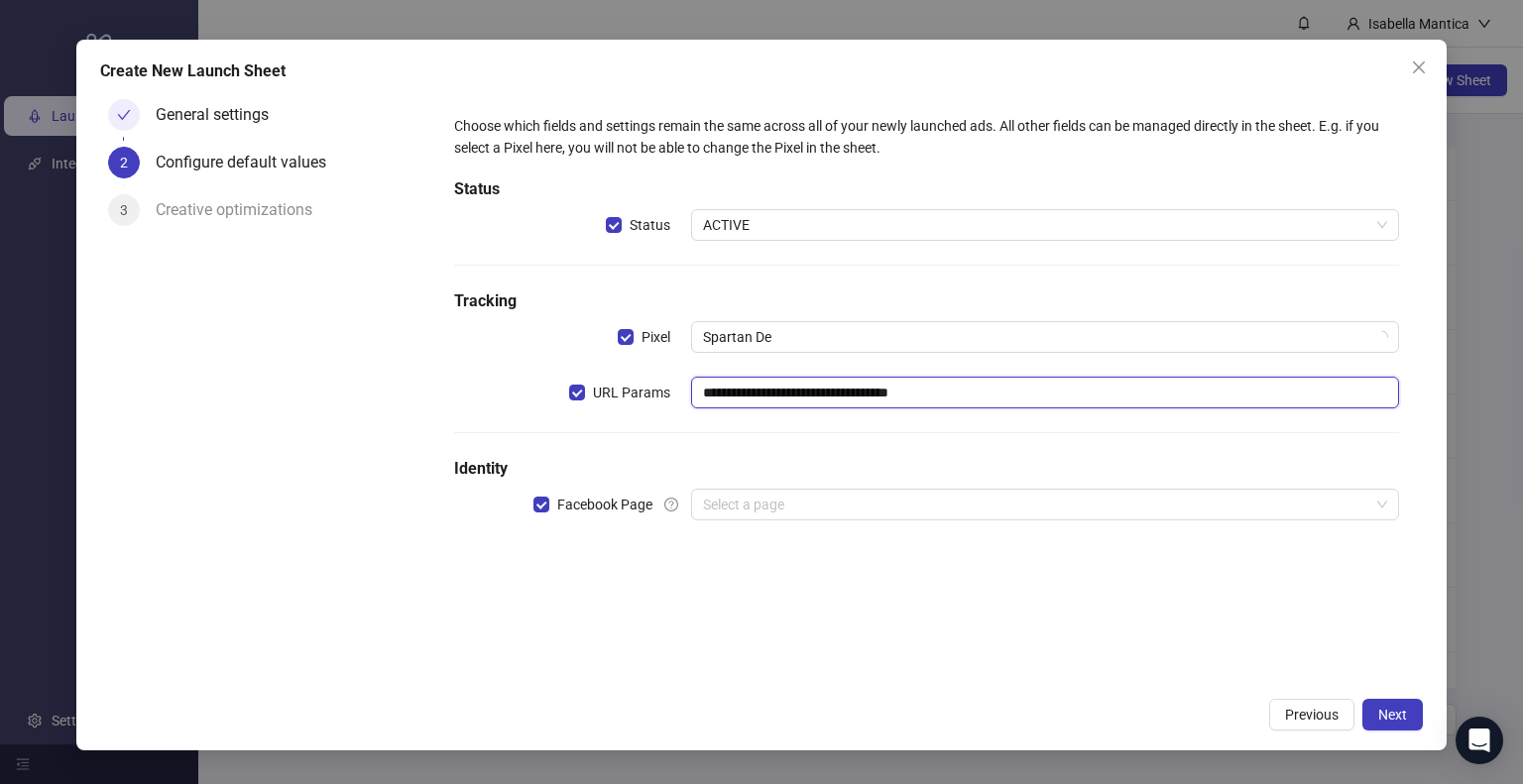 type on "**********" 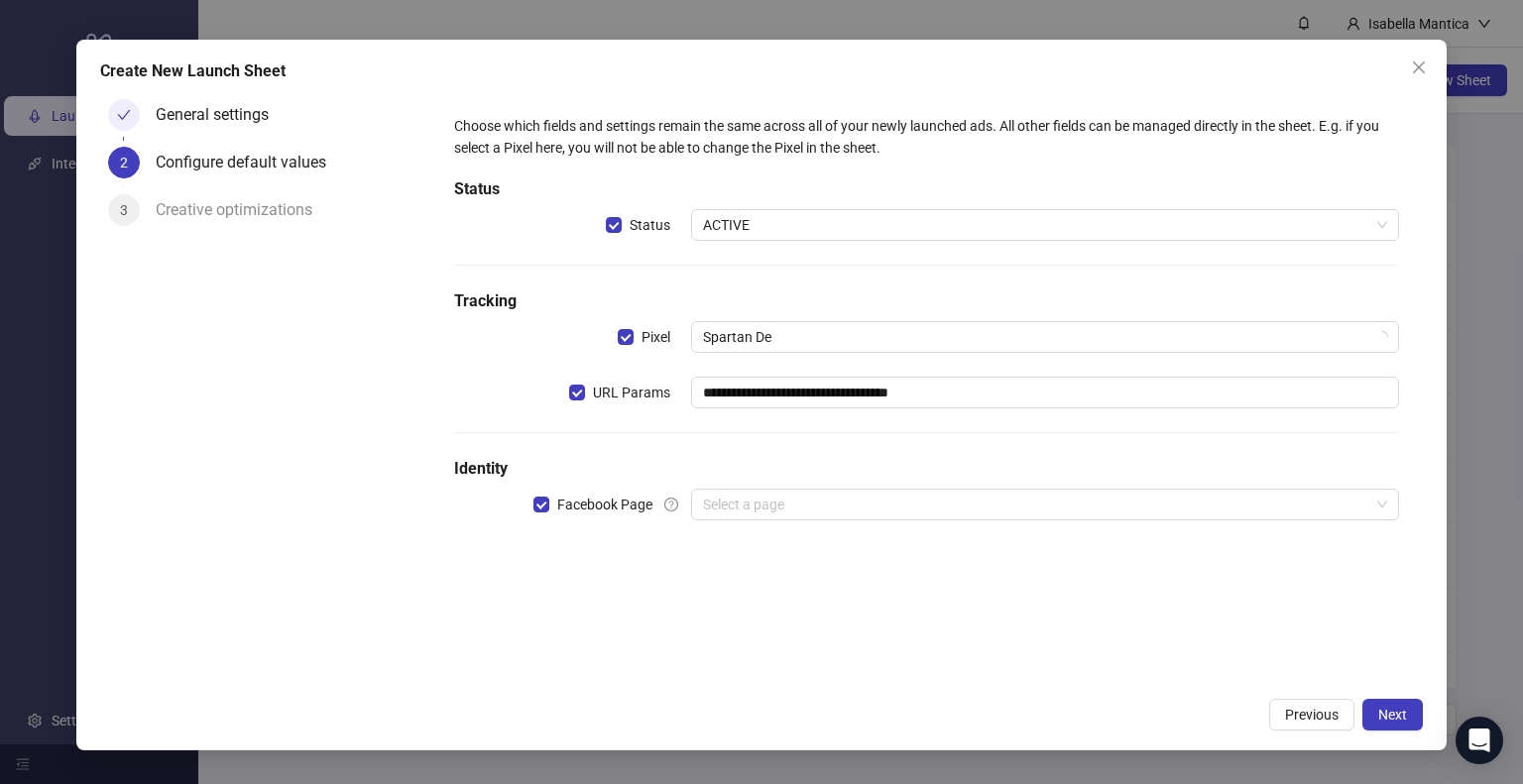 click on "**********" at bounding box center [926, 329] 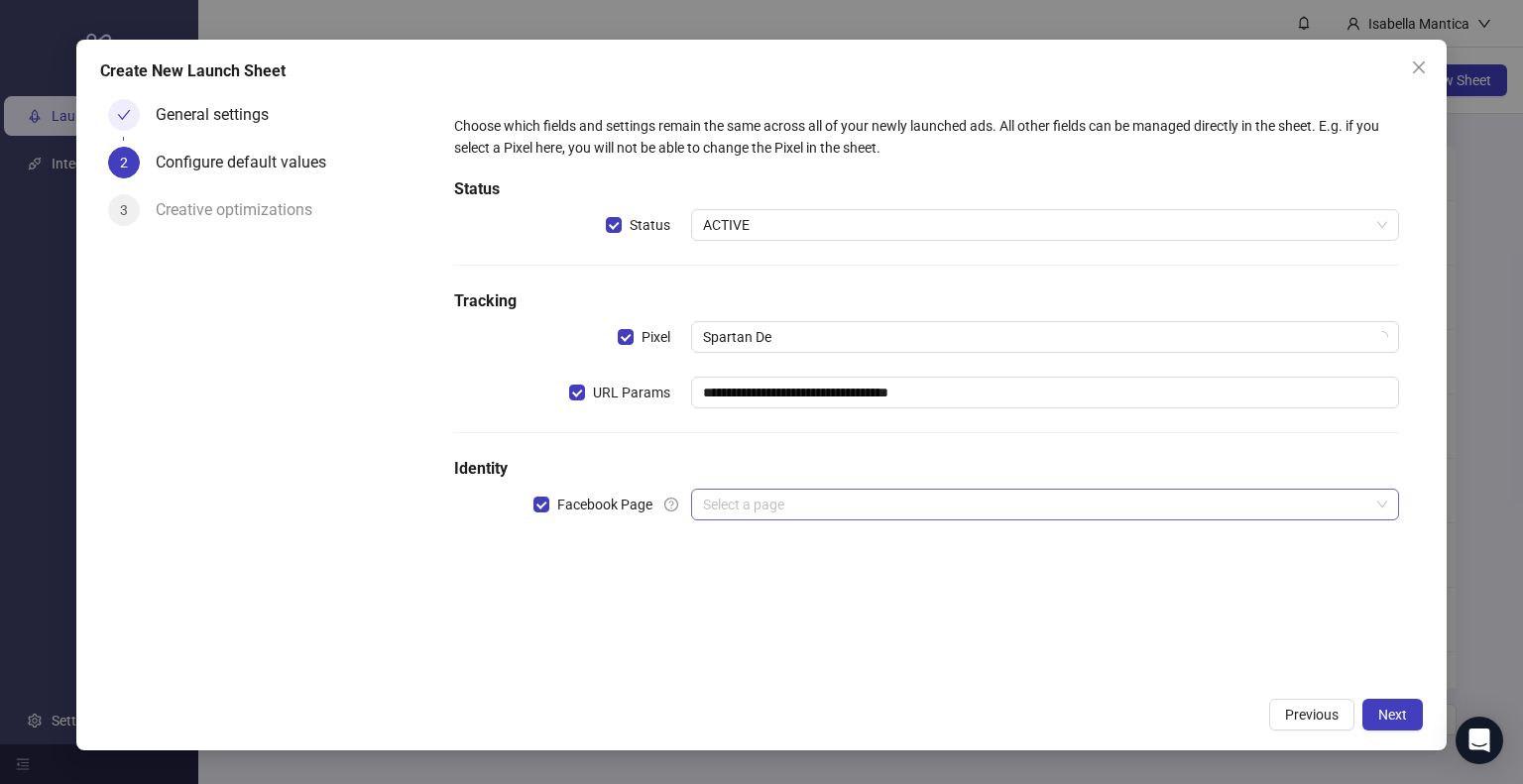 click at bounding box center (1036, 504) 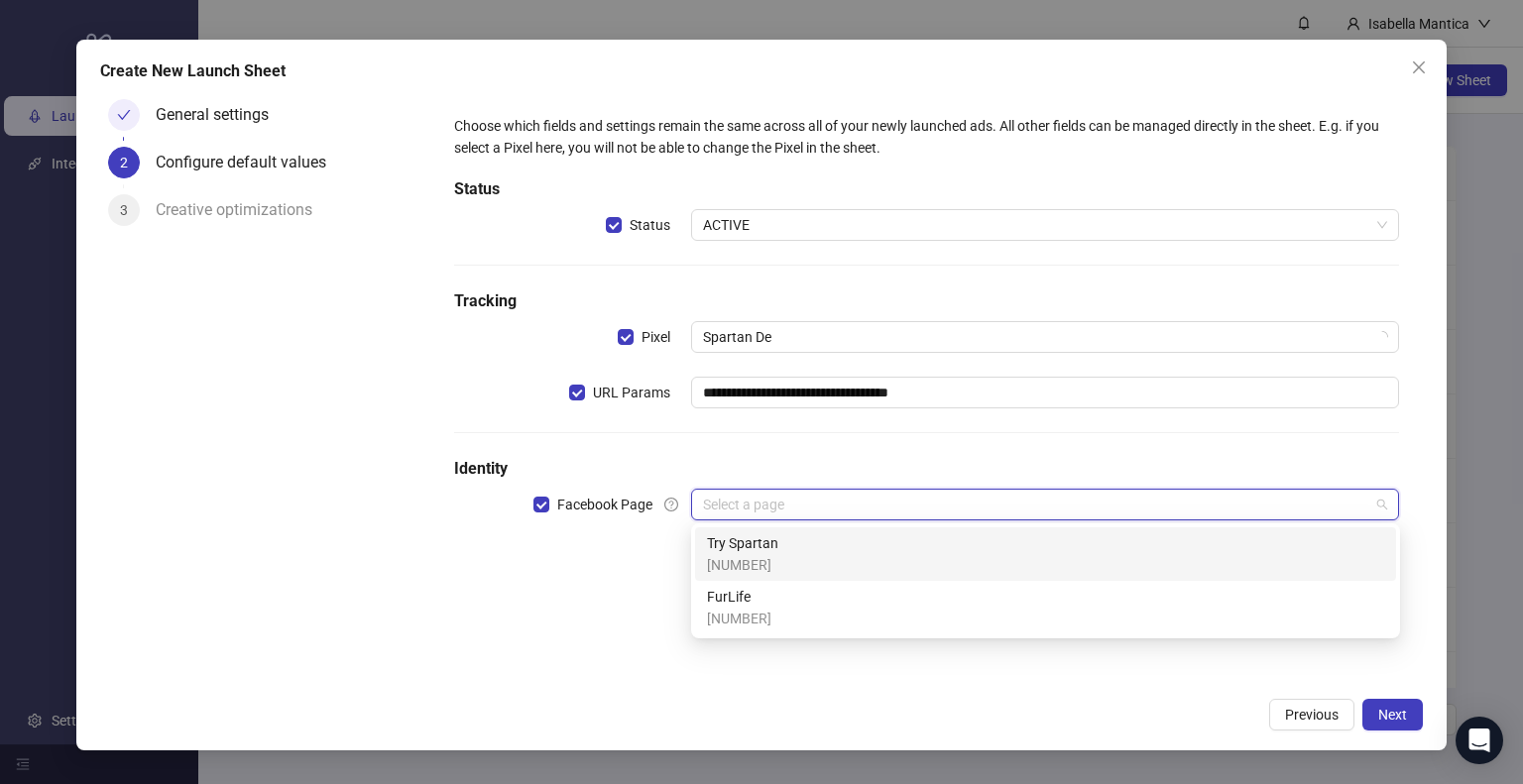 click on "Try Spartan" at bounding box center (0, 0) 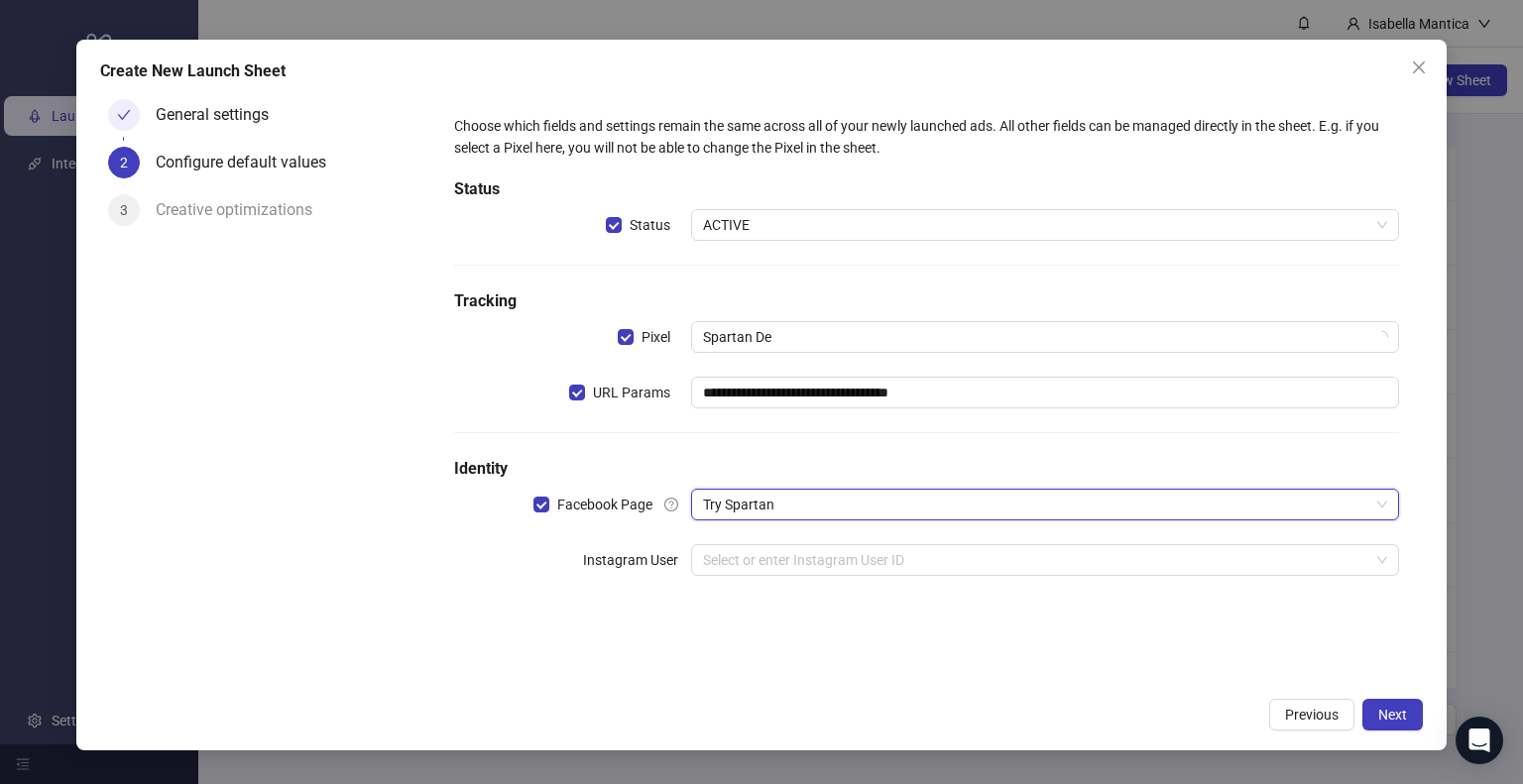 click on "Create New Launch Sheet General settings 2 Configure default values 3 Creative optimizations Choose which fields and settings remain the same across all of your newly launched ads. All other fields can be managed directly in the sheet. E.g. if you select a Pixel here, you will not be able to change the Pixel in the sheet. Status Status ACTIVE ACTIVE Tracking Pixel Select a pixel URL Params Identity Facebook Page Try Spartan Try Spartan Instagram User Select or enter Instagram User ID" at bounding box center [926, 357] 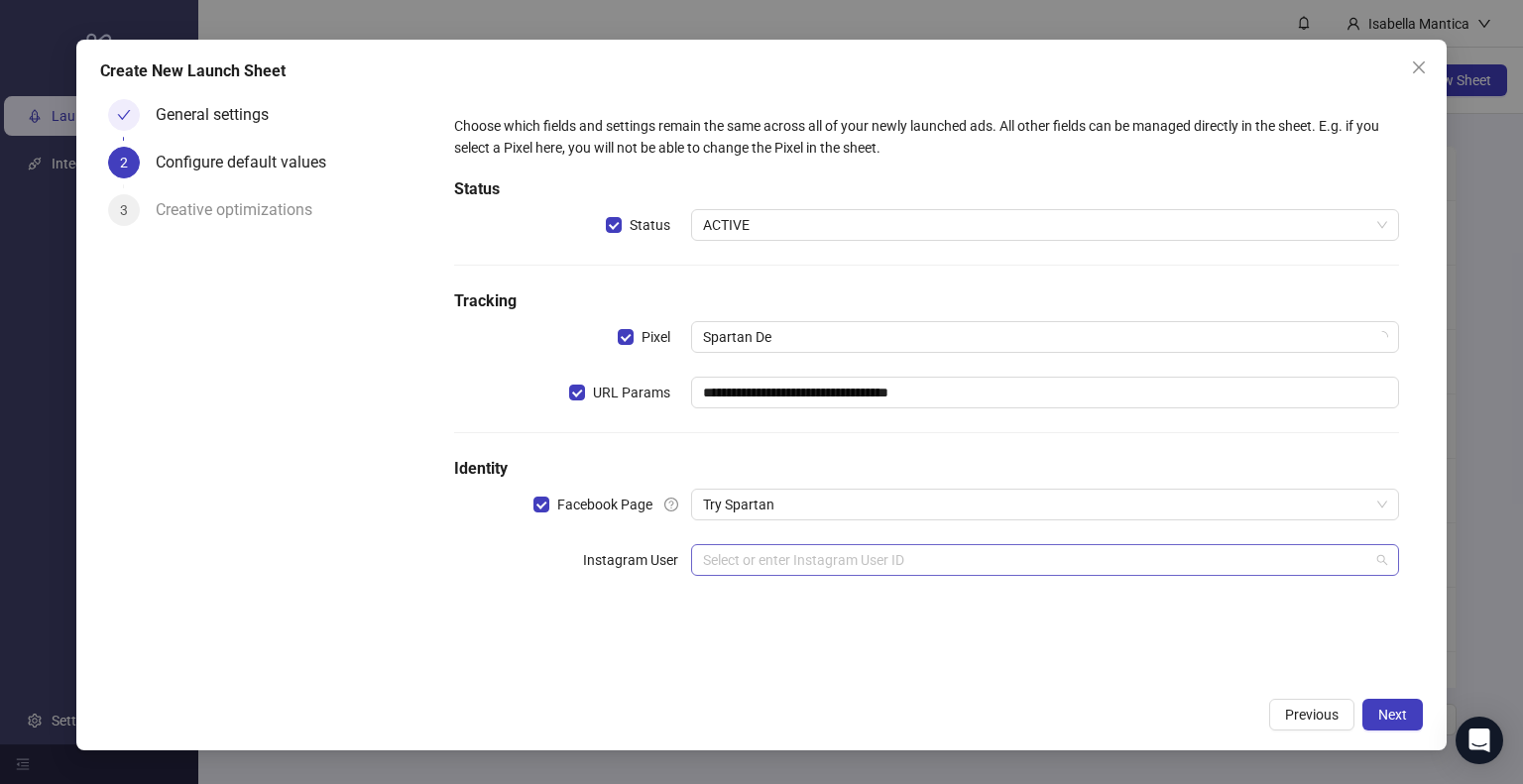 click at bounding box center [1036, 560] 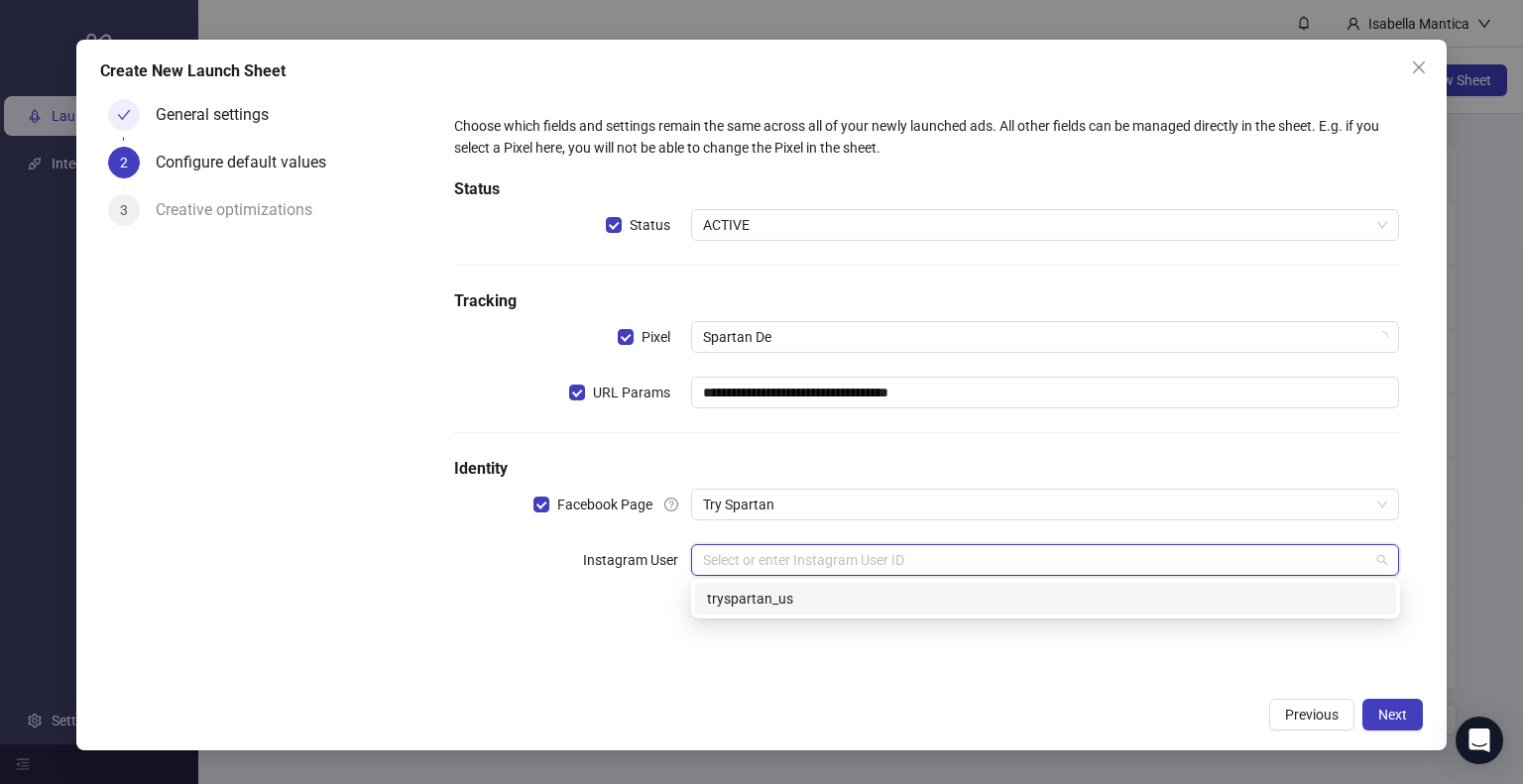 click on "tryspartan_us" at bounding box center [0, 0] 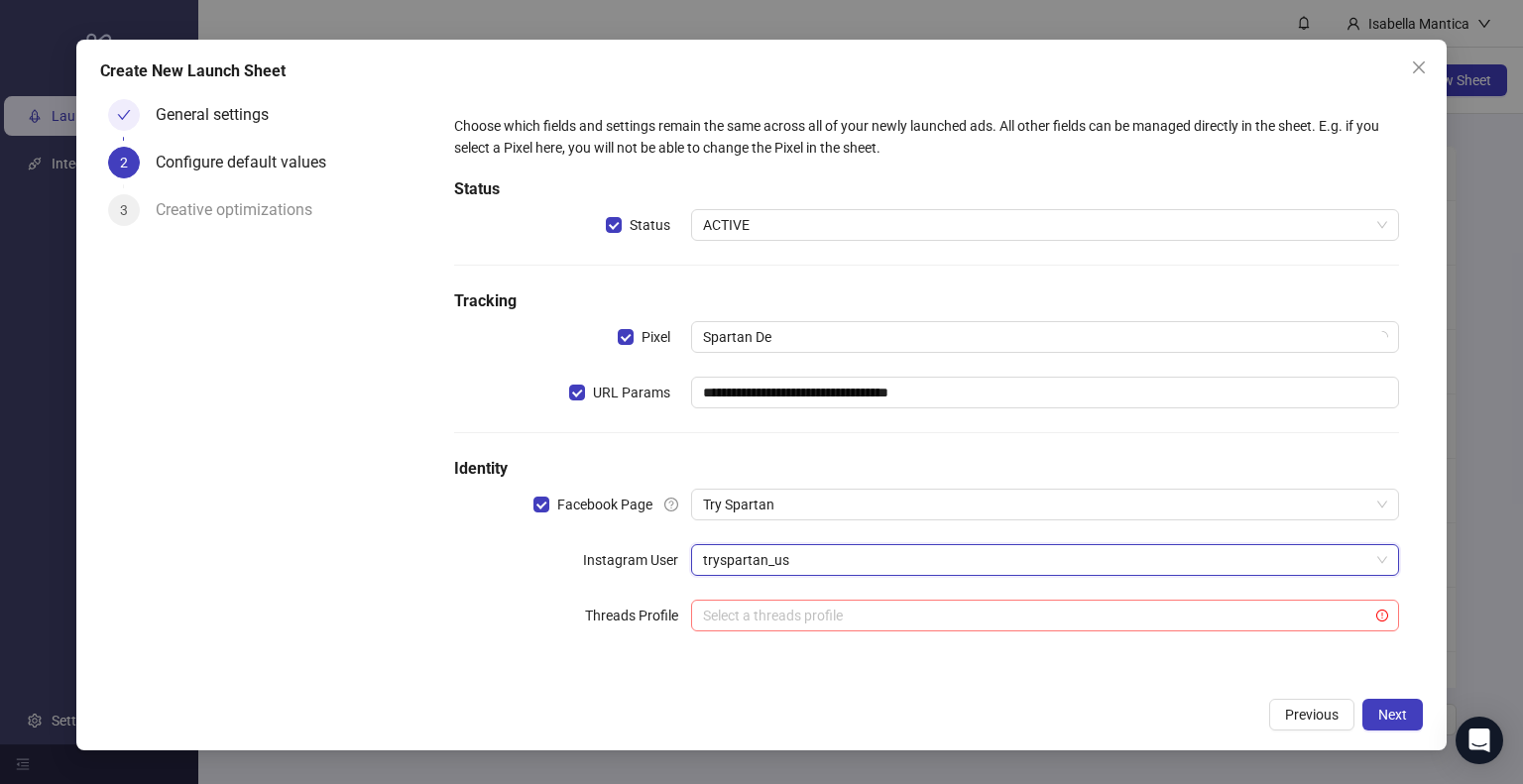 click at bounding box center [1036, 616] 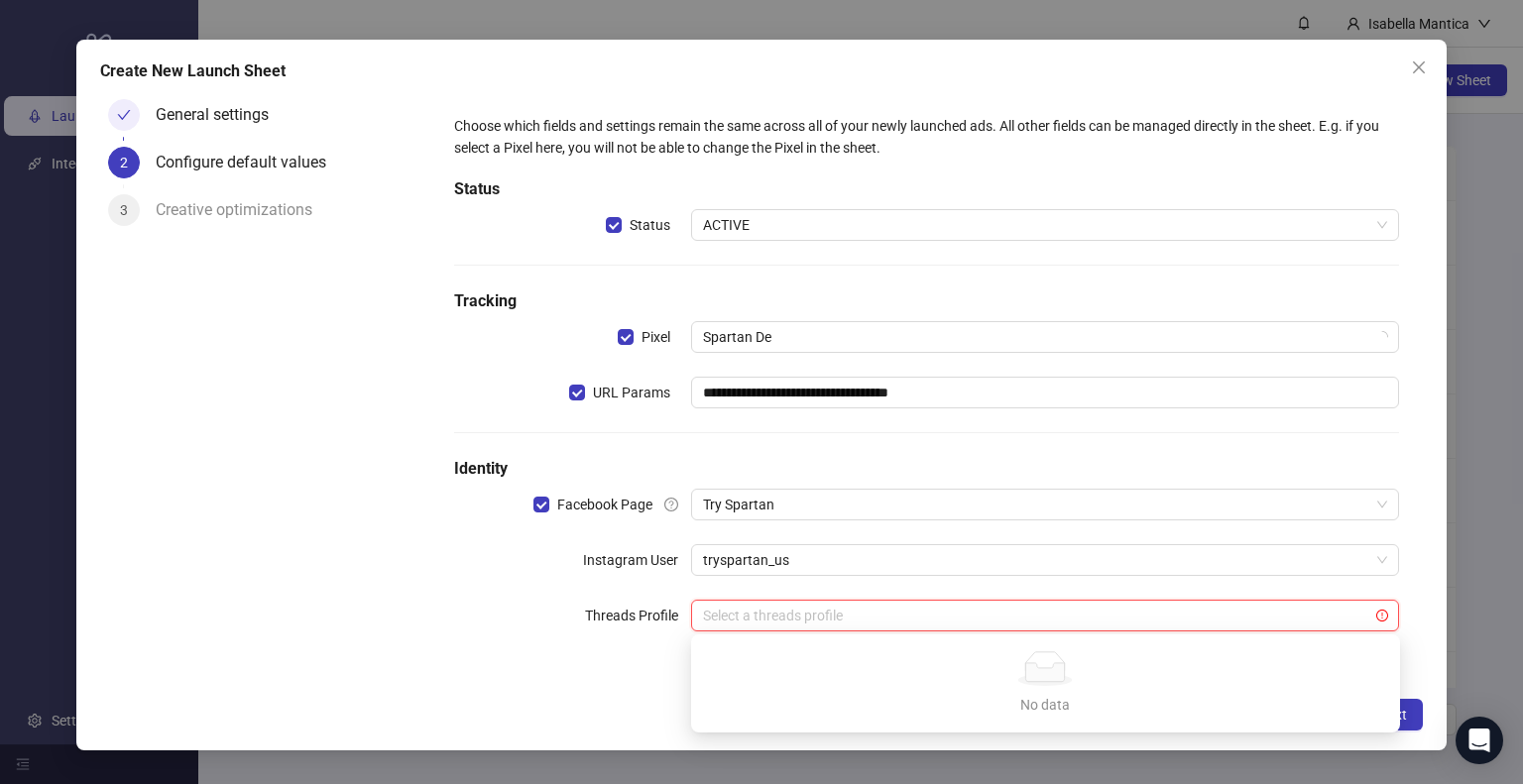 click on "**********" at bounding box center [926, 385] 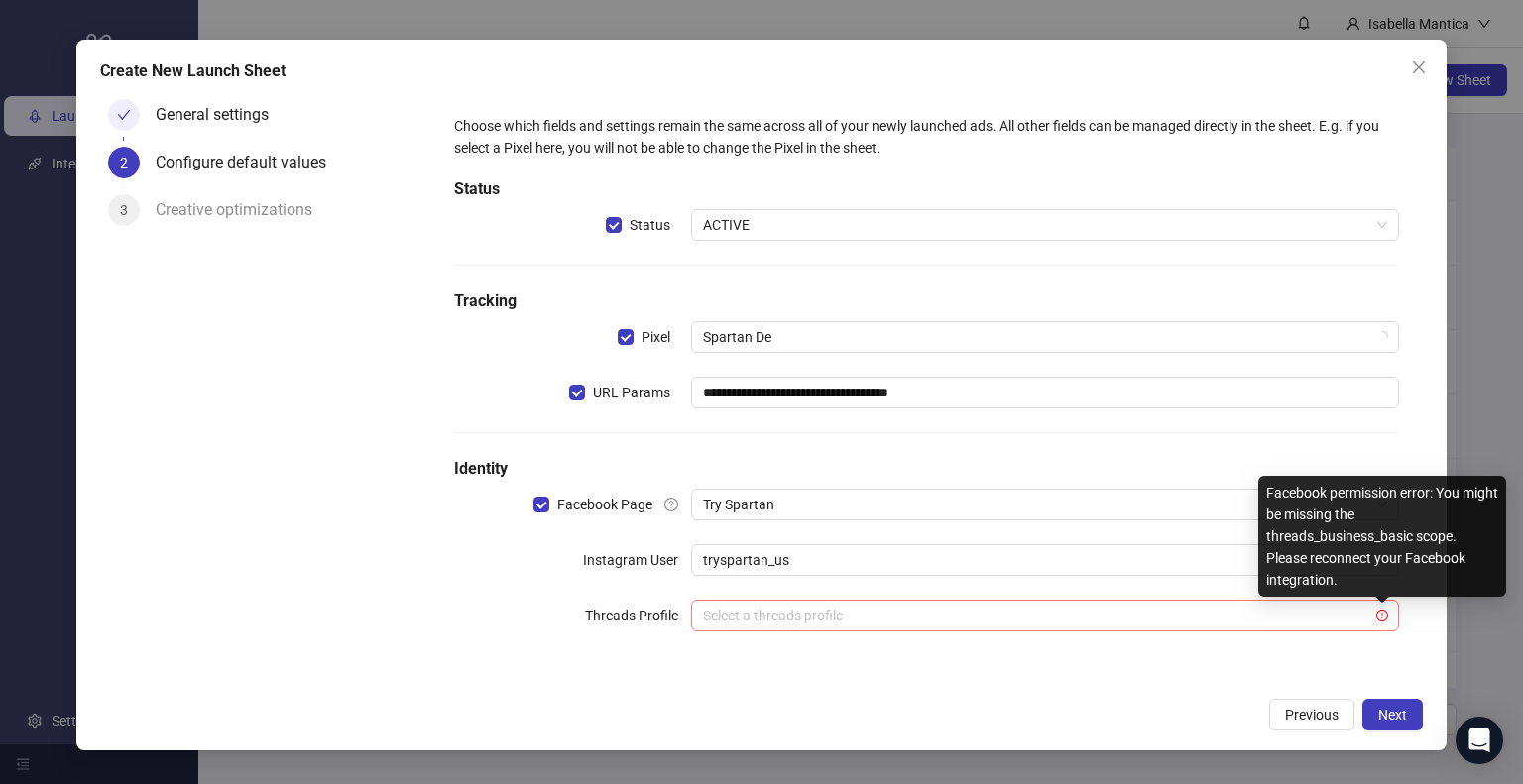 click at bounding box center (1382, 616) 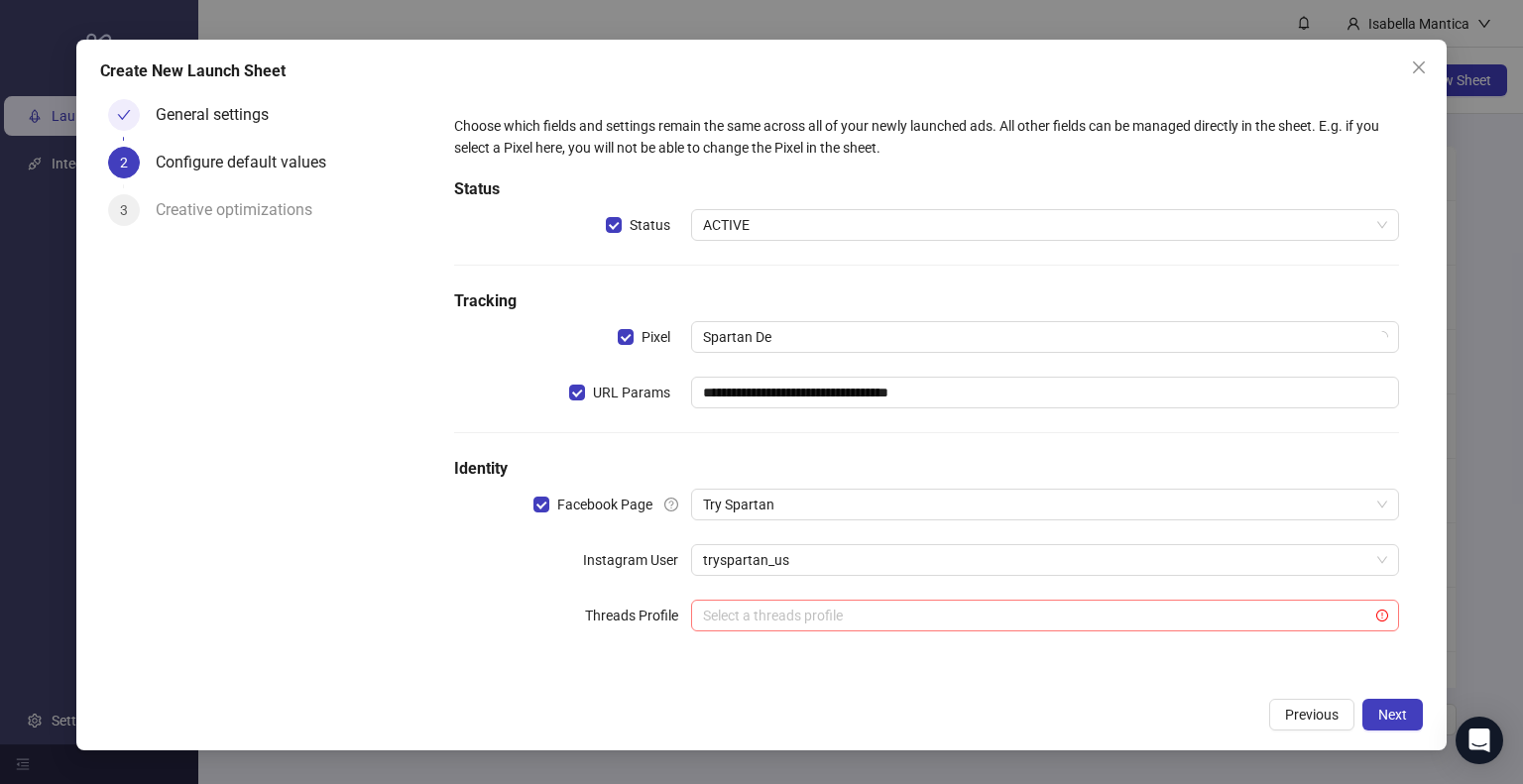 click at bounding box center [1036, 616] 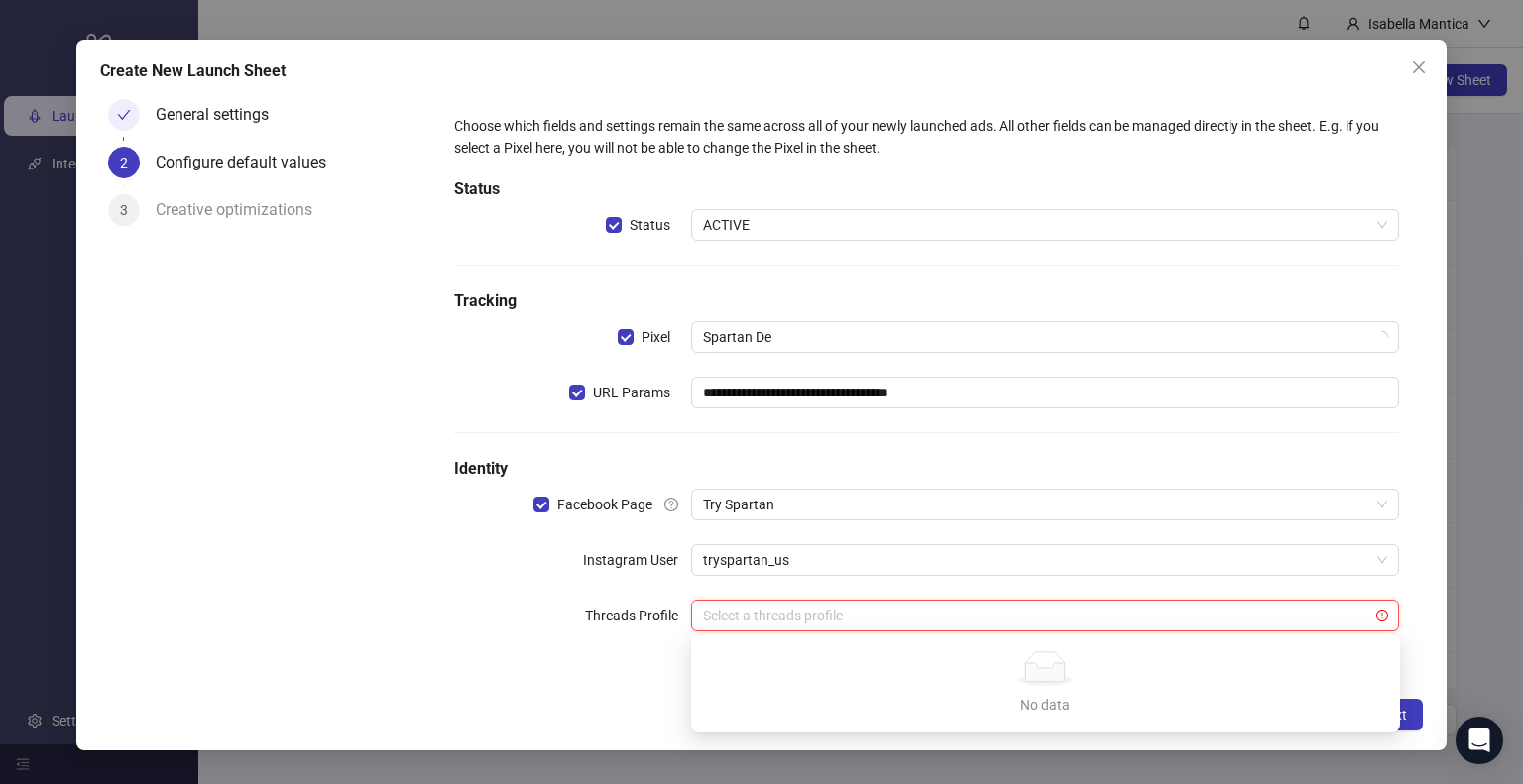 click at bounding box center [1036, 616] 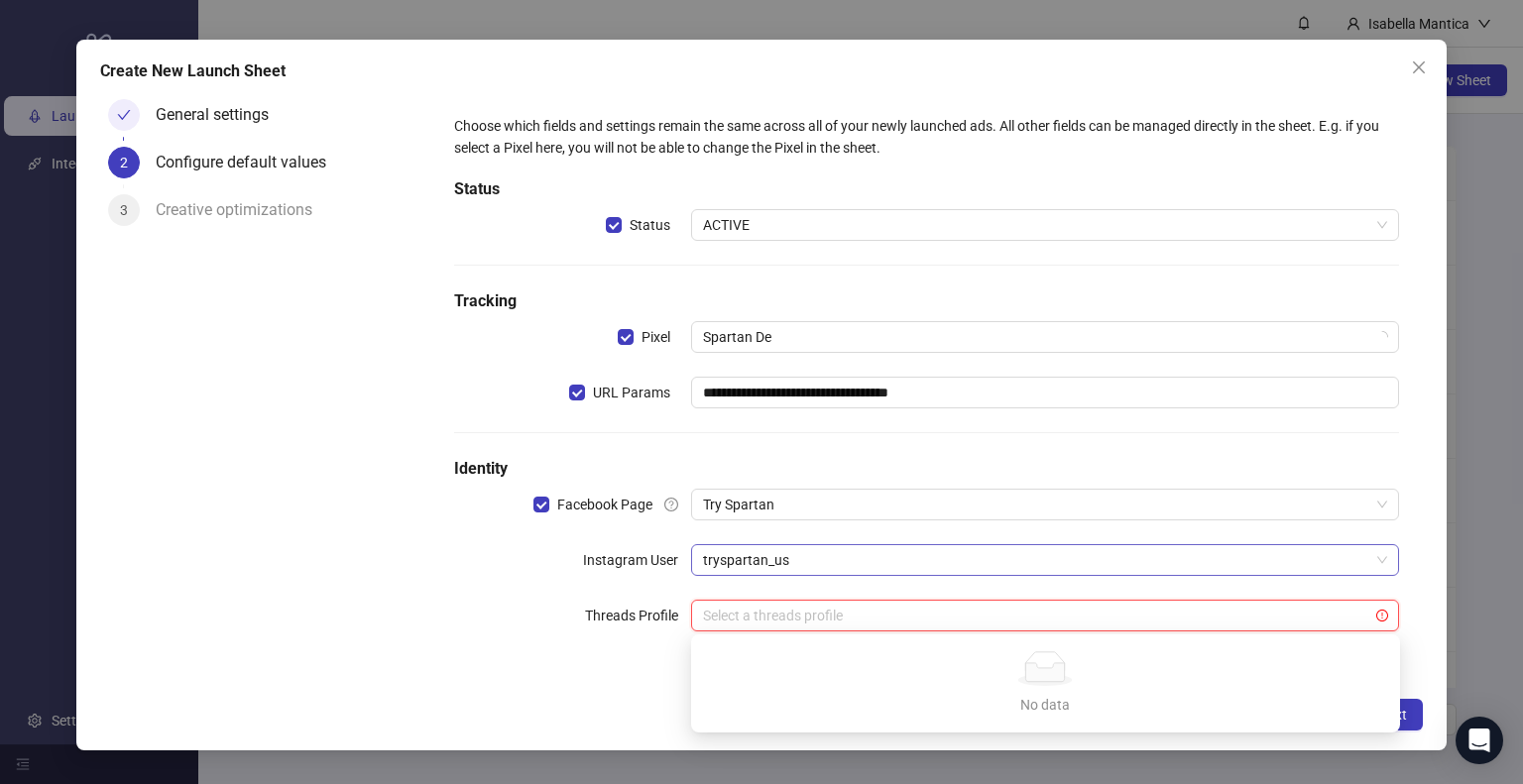 click on "tryspartan_us" at bounding box center (1045, 337) 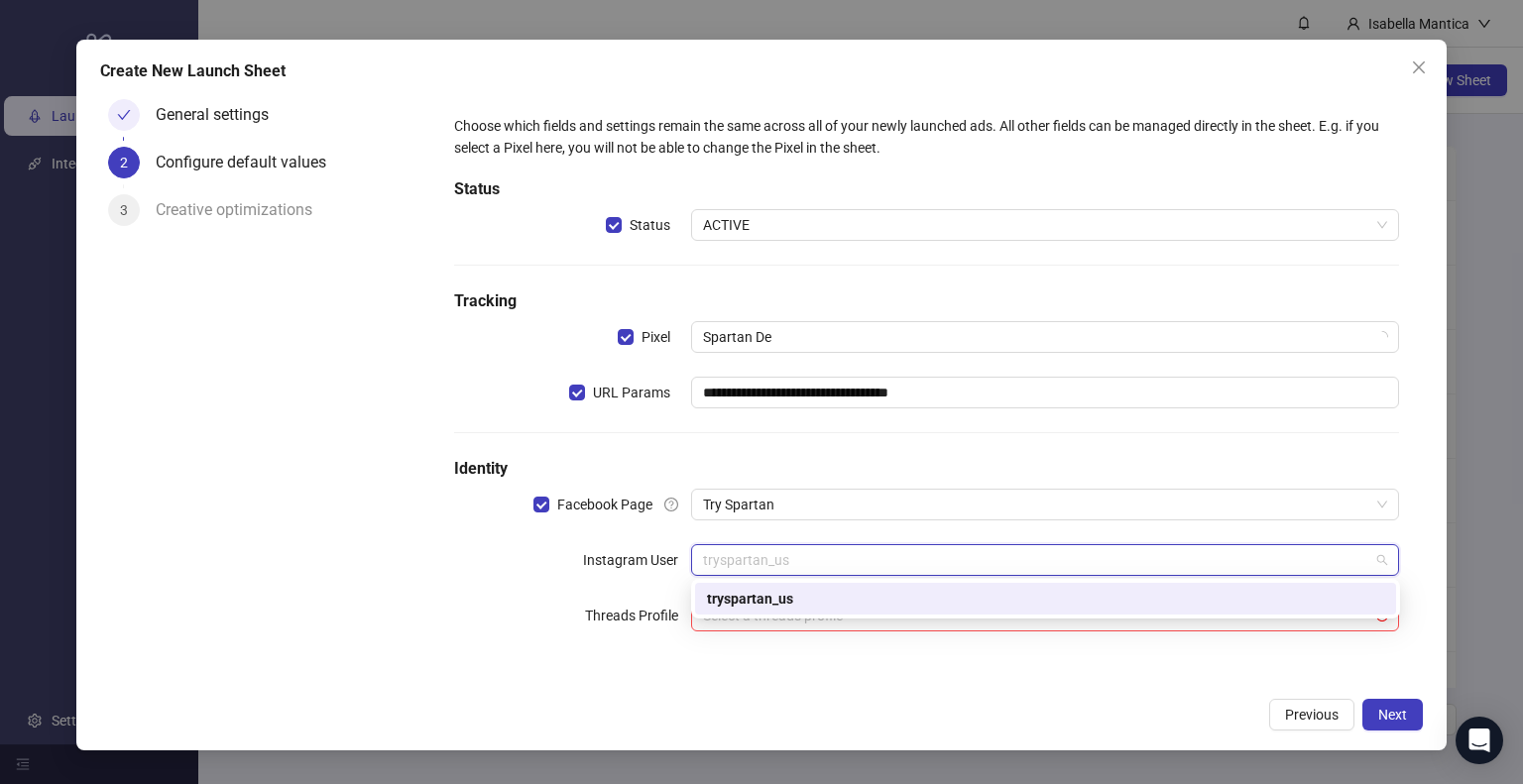 click on "tryspartan_us" at bounding box center [1045, 560] 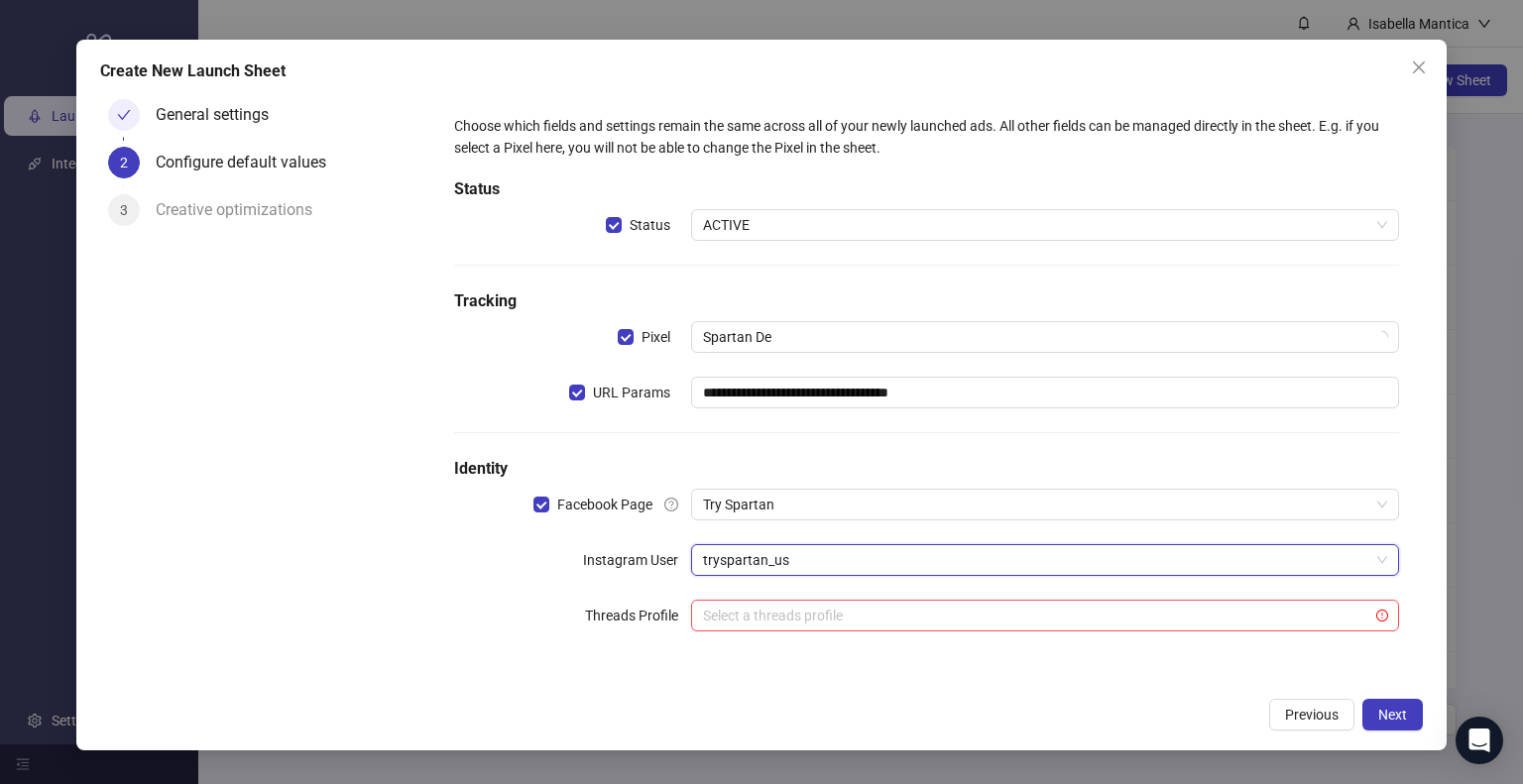 click on "**********" at bounding box center [926, 385] 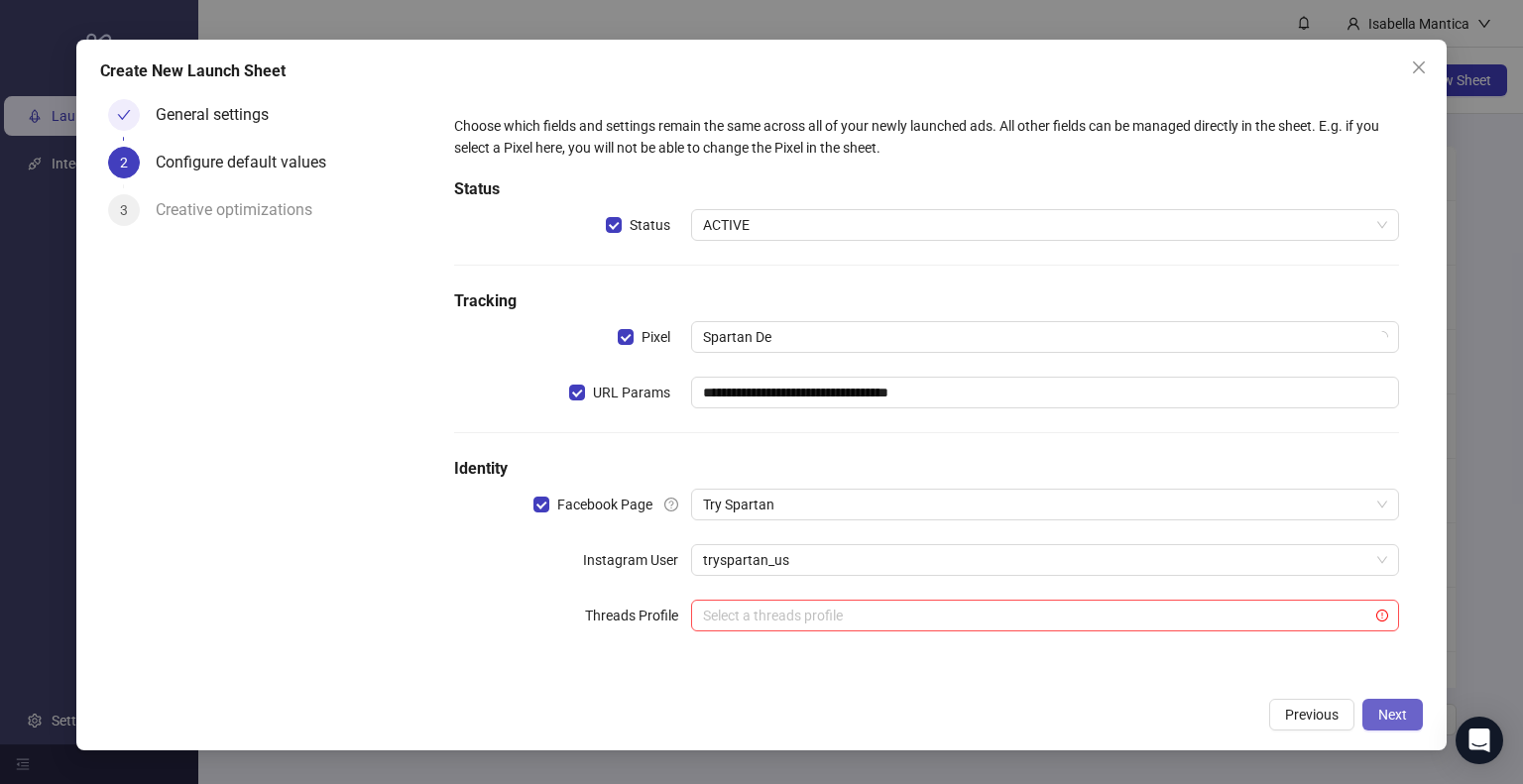 click on "Next" at bounding box center [1392, 715] 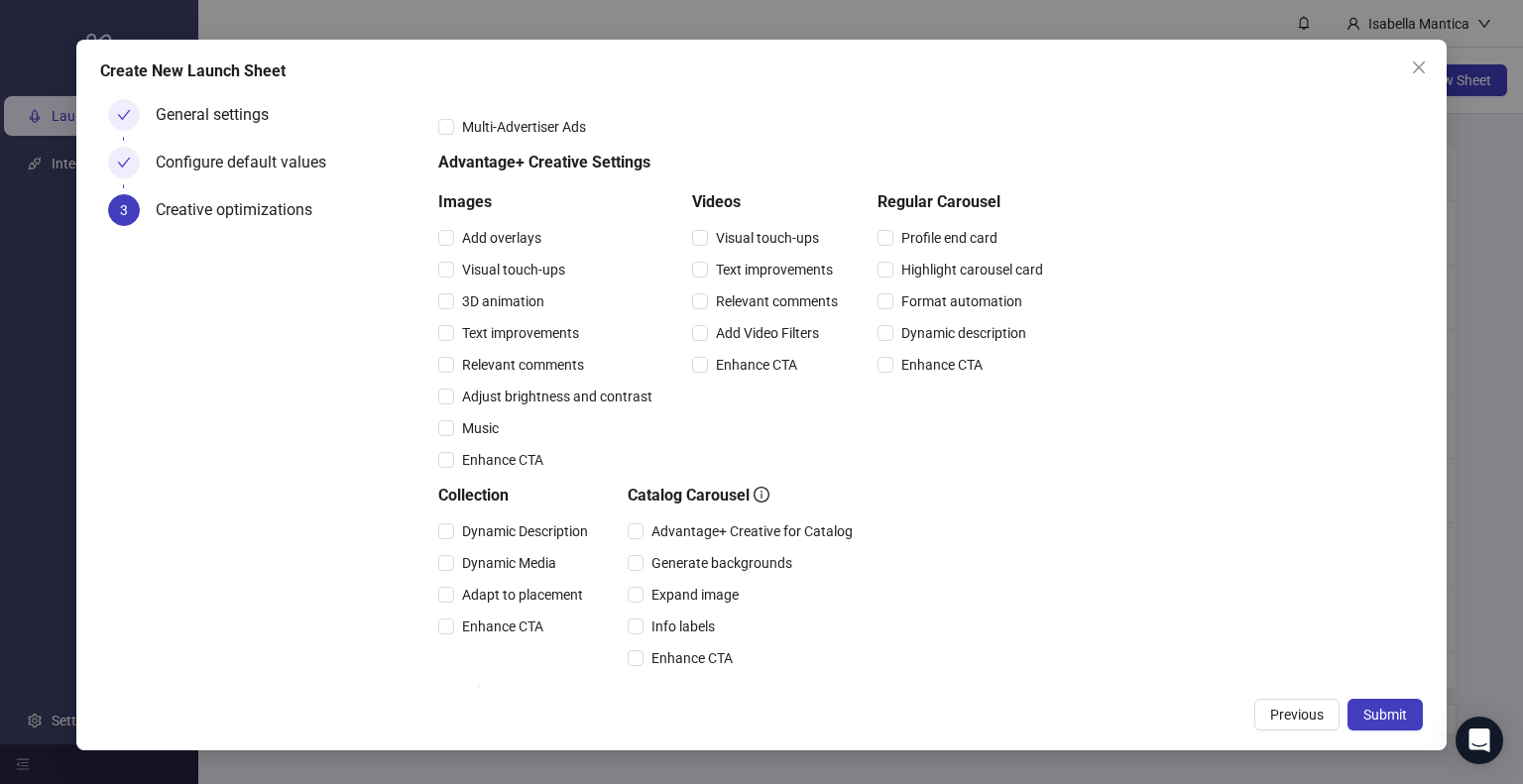 scroll, scrollTop: 223, scrollLeft: 0, axis: vertical 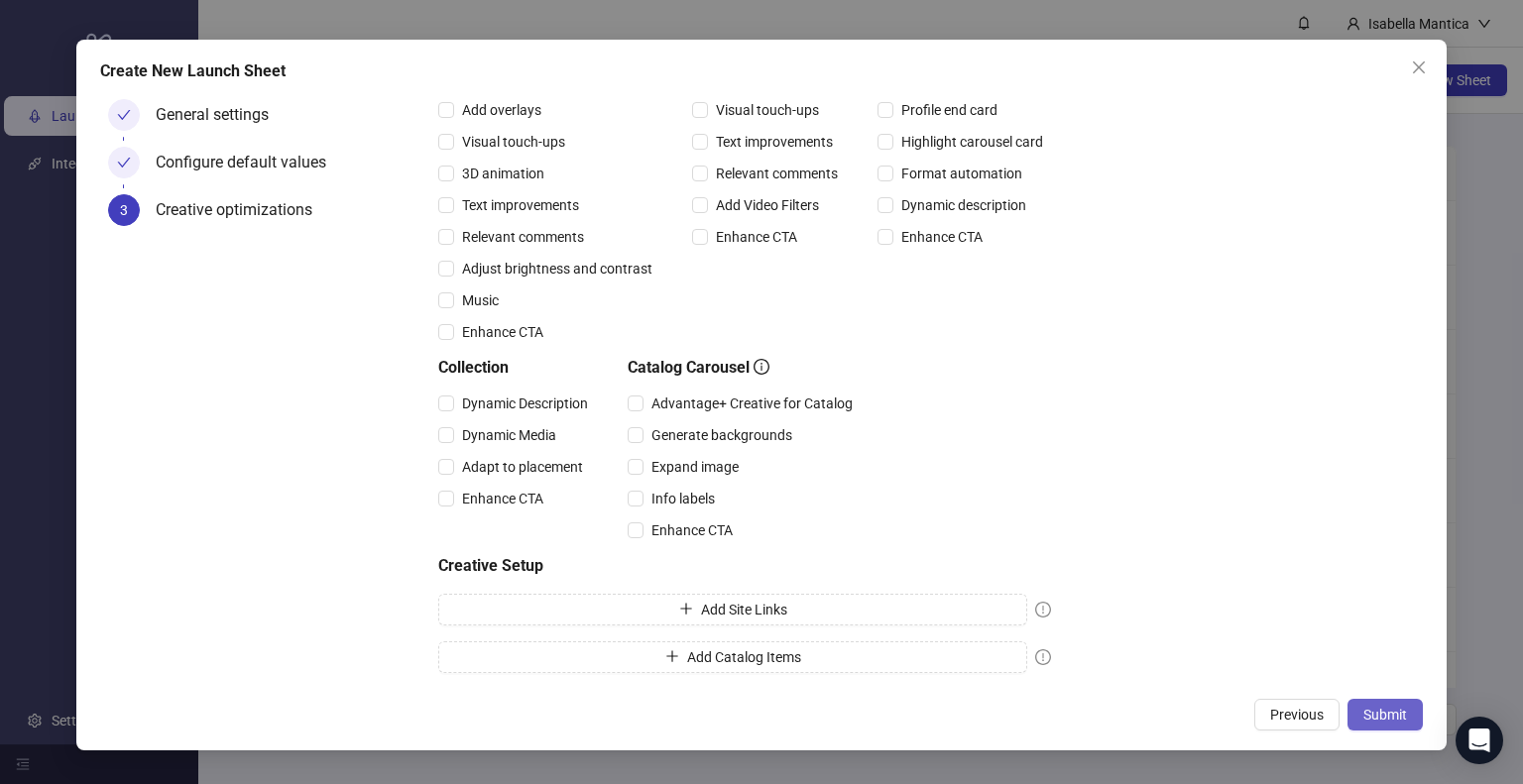 click on "Submit" at bounding box center (1385, 715) 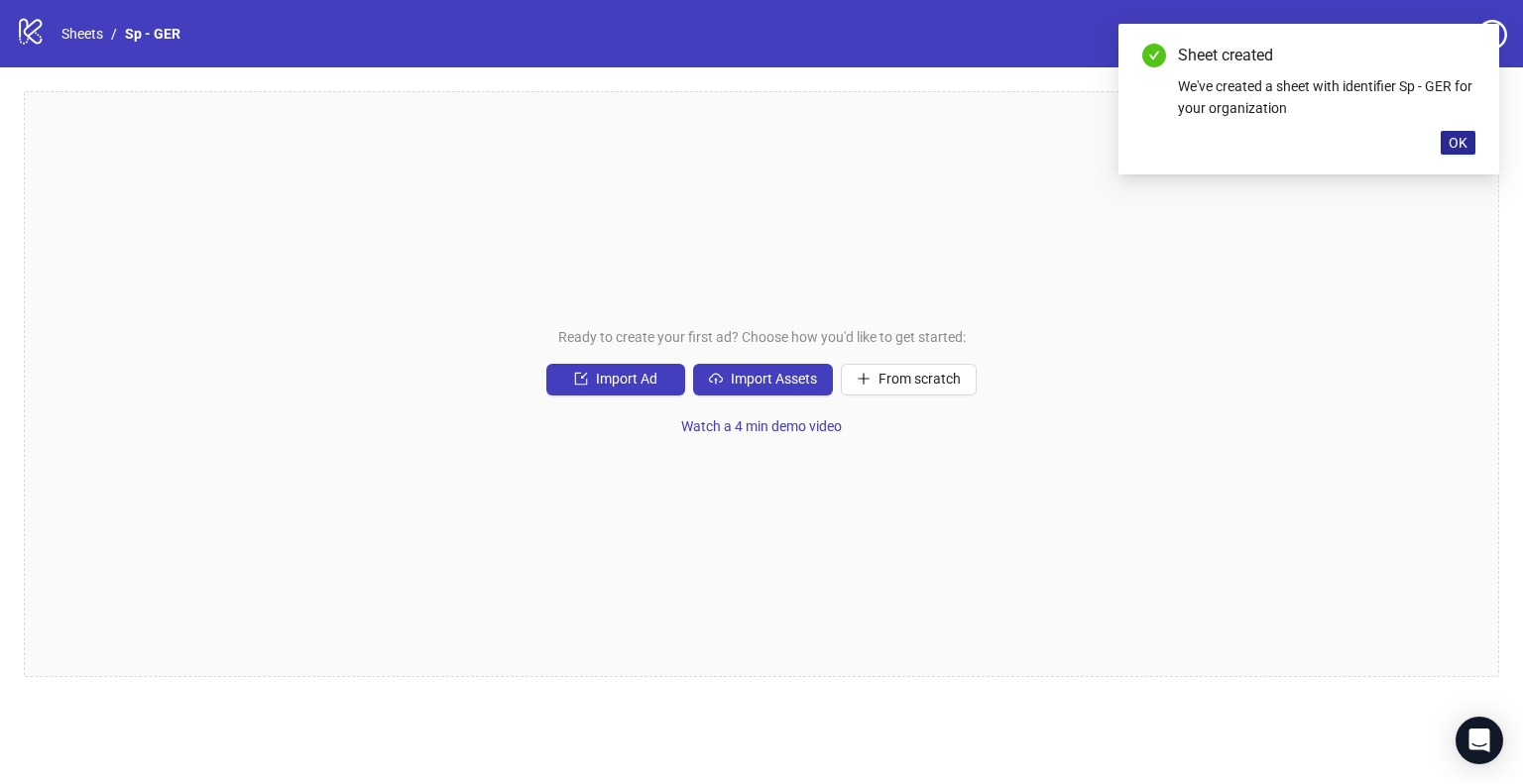 click on "OK" at bounding box center (1458, 143) 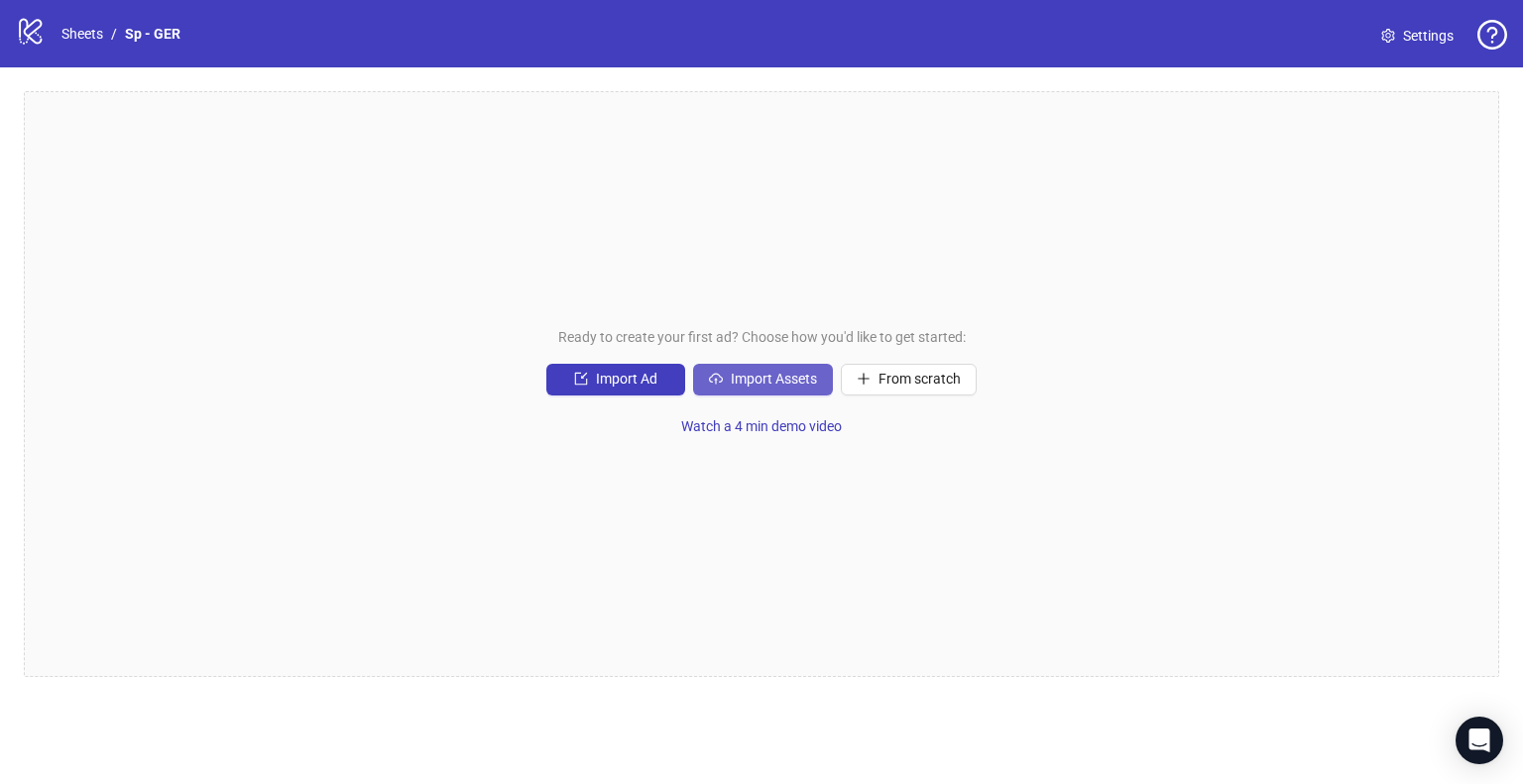 click on "Import Assets" at bounding box center [627, 379] 